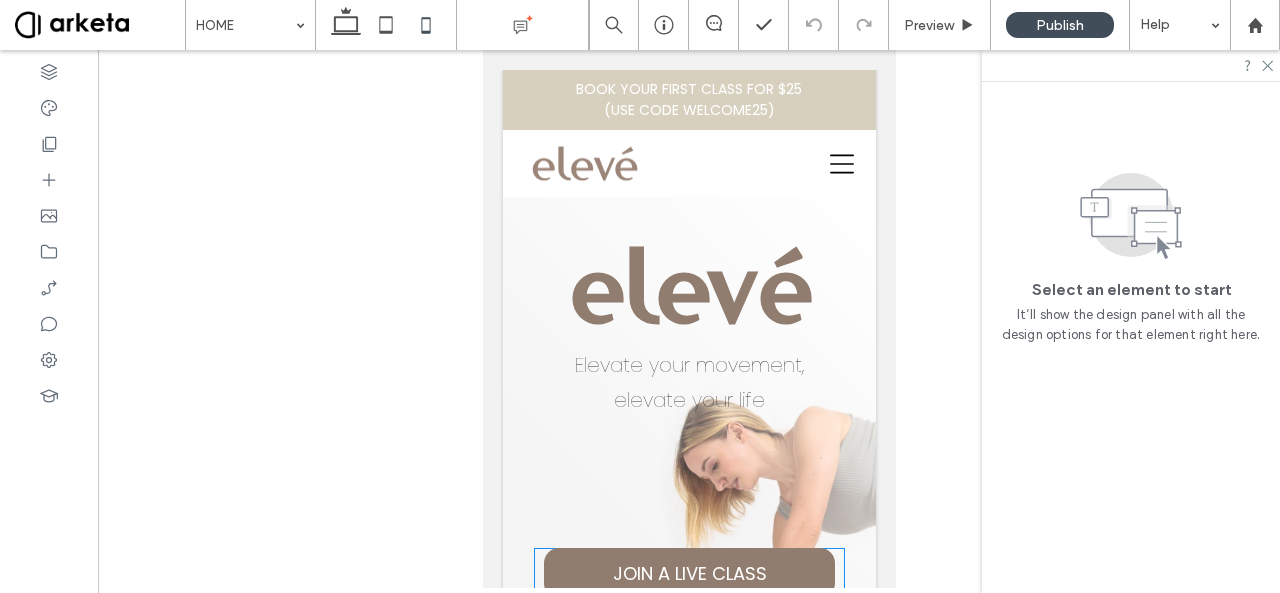 scroll, scrollTop: 305, scrollLeft: 0, axis: vertical 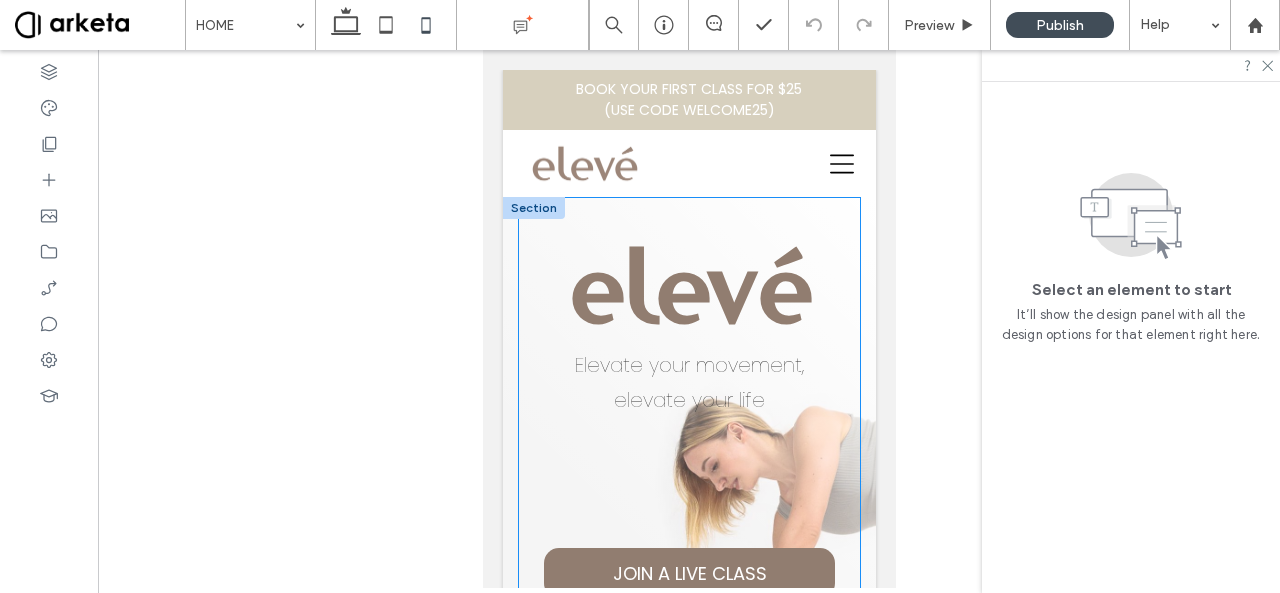 click on "elevé
Elevate your movement, elevate your life
JOIN A LIVE CLASS
BOOK A PRIVATE" at bounding box center (688, 442) 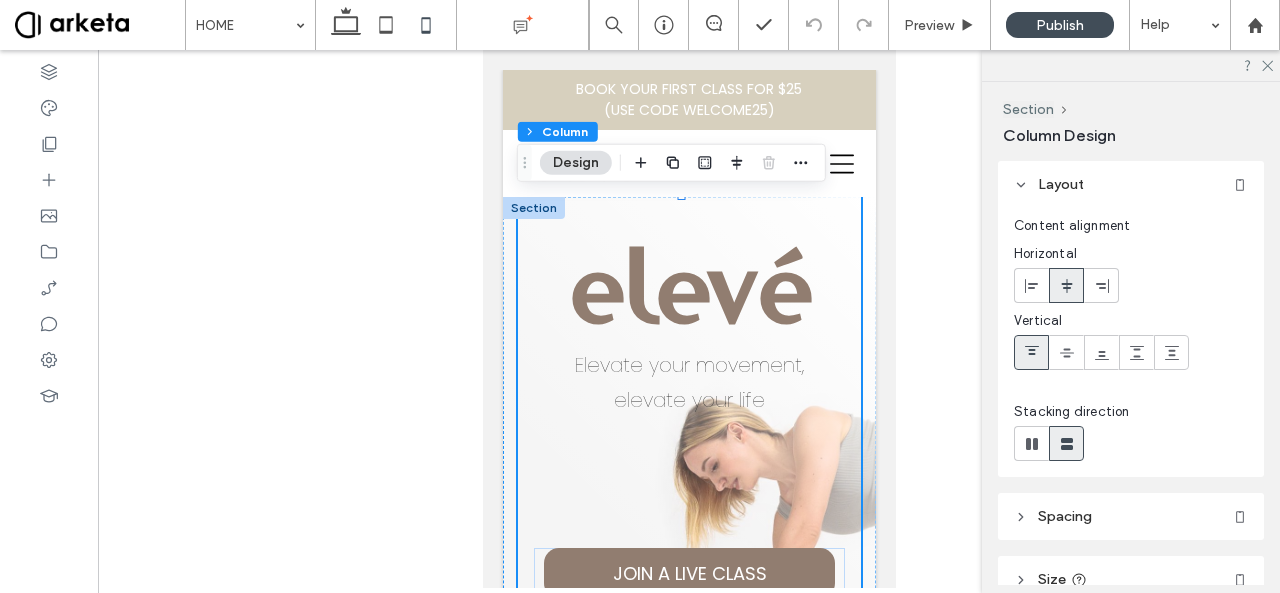 click at bounding box center [689, 319] 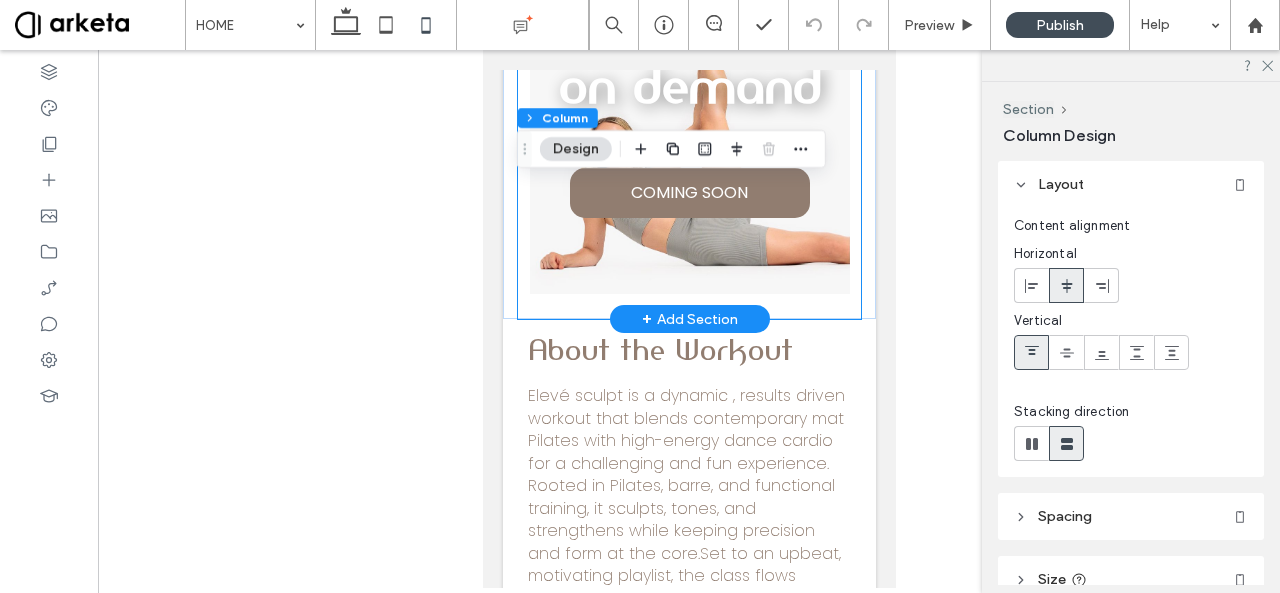 scroll, scrollTop: 1608, scrollLeft: 0, axis: vertical 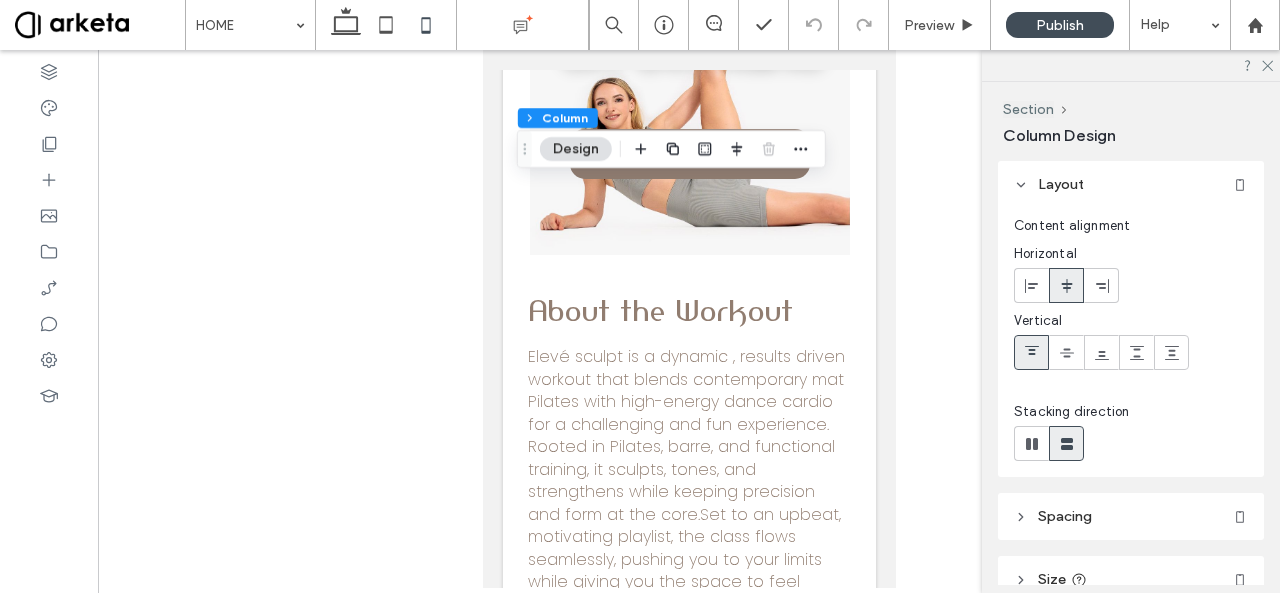 click at bounding box center (689, 319) 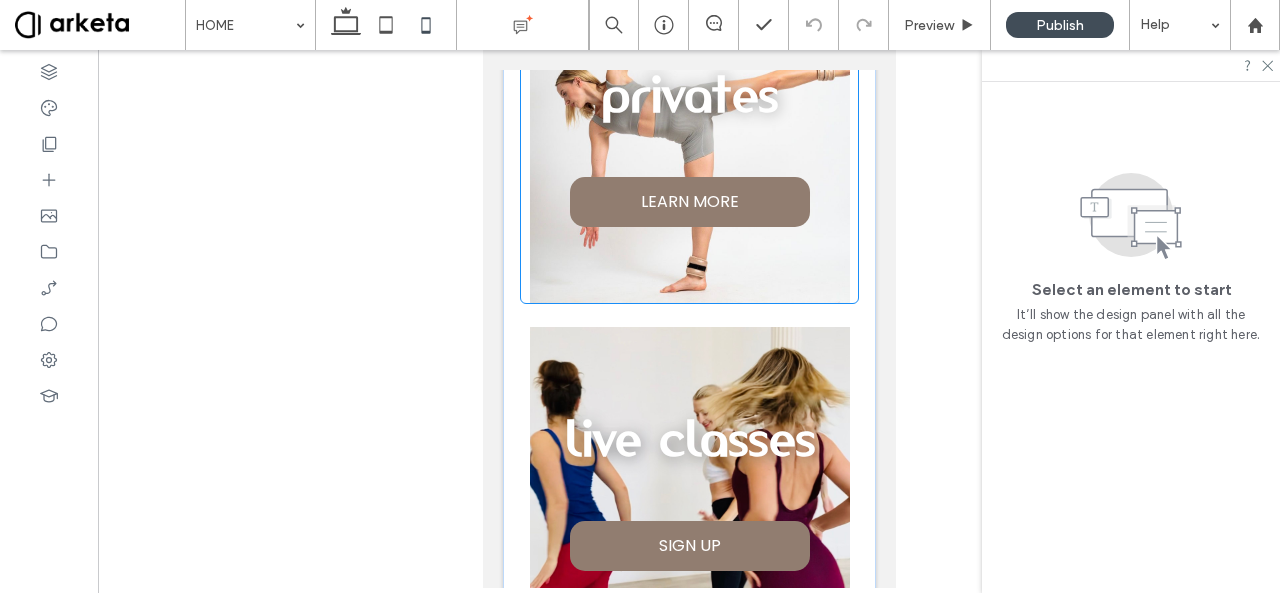 scroll, scrollTop: 0, scrollLeft: 0, axis: both 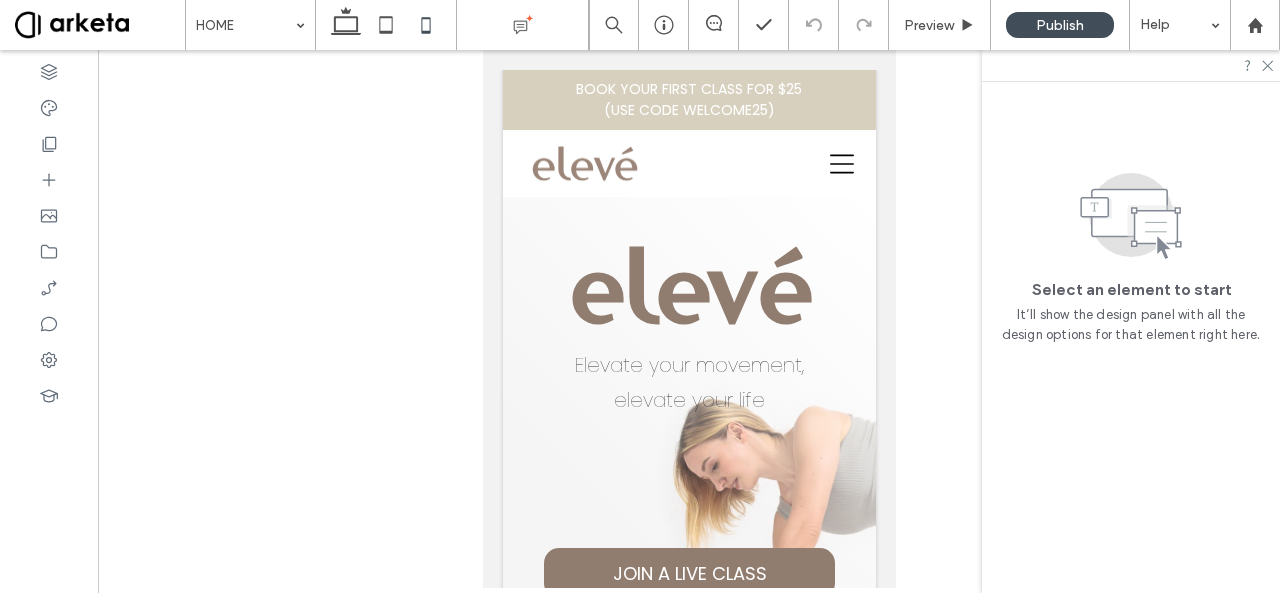 click at bounding box center [689, 319] 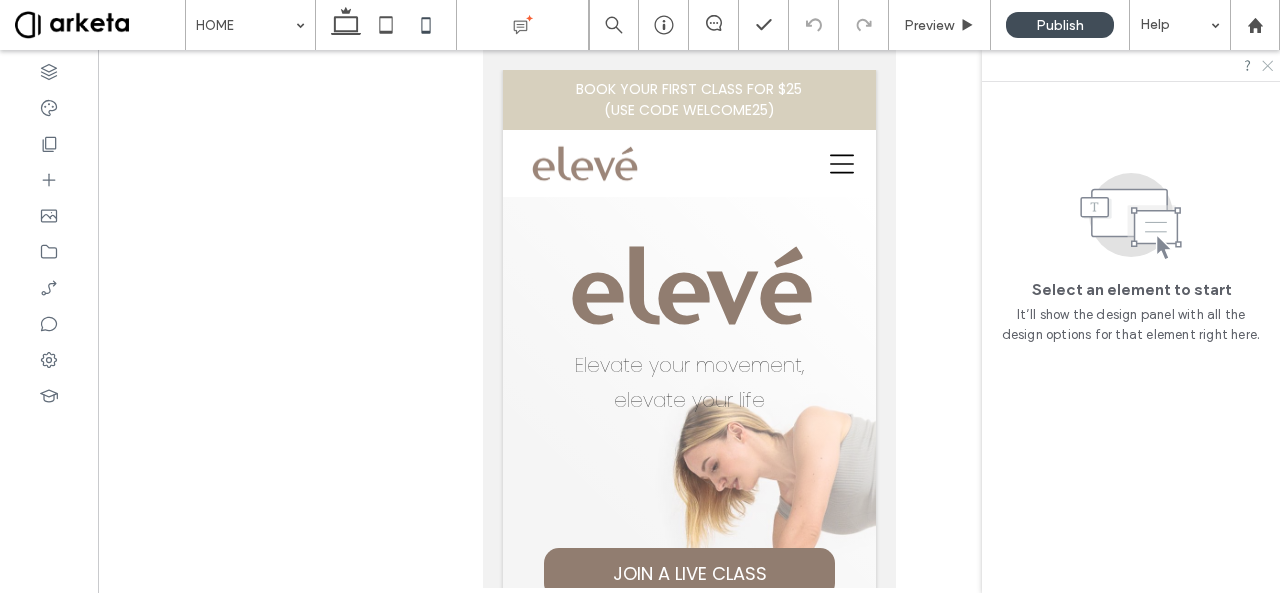 click 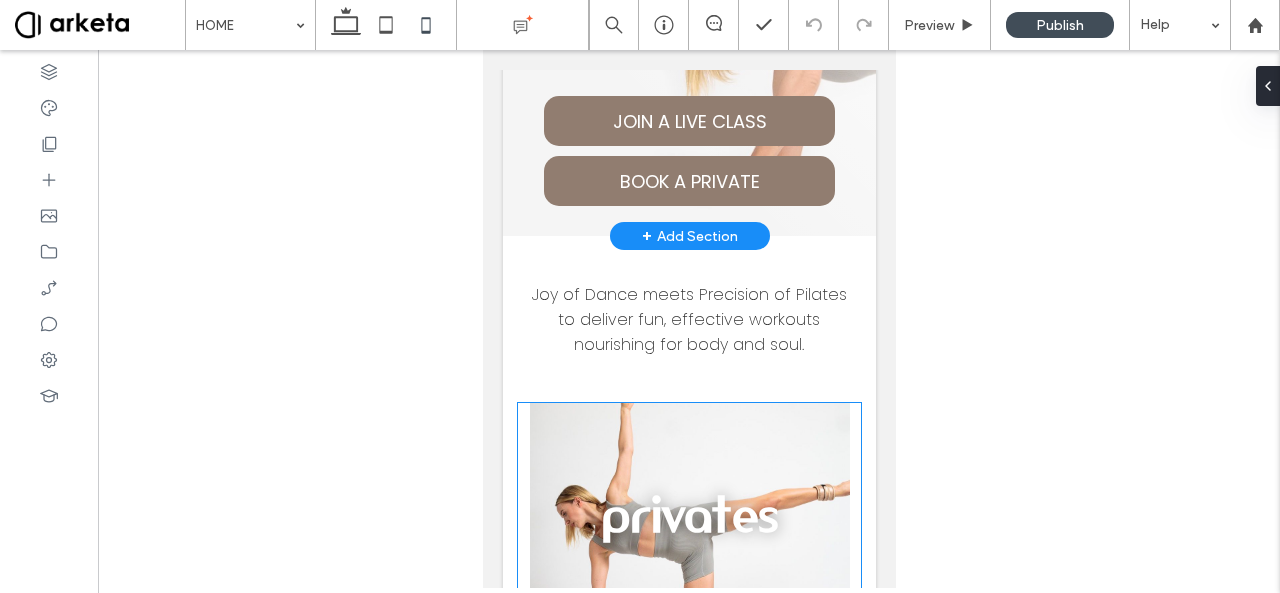 scroll, scrollTop: 0, scrollLeft: 0, axis: both 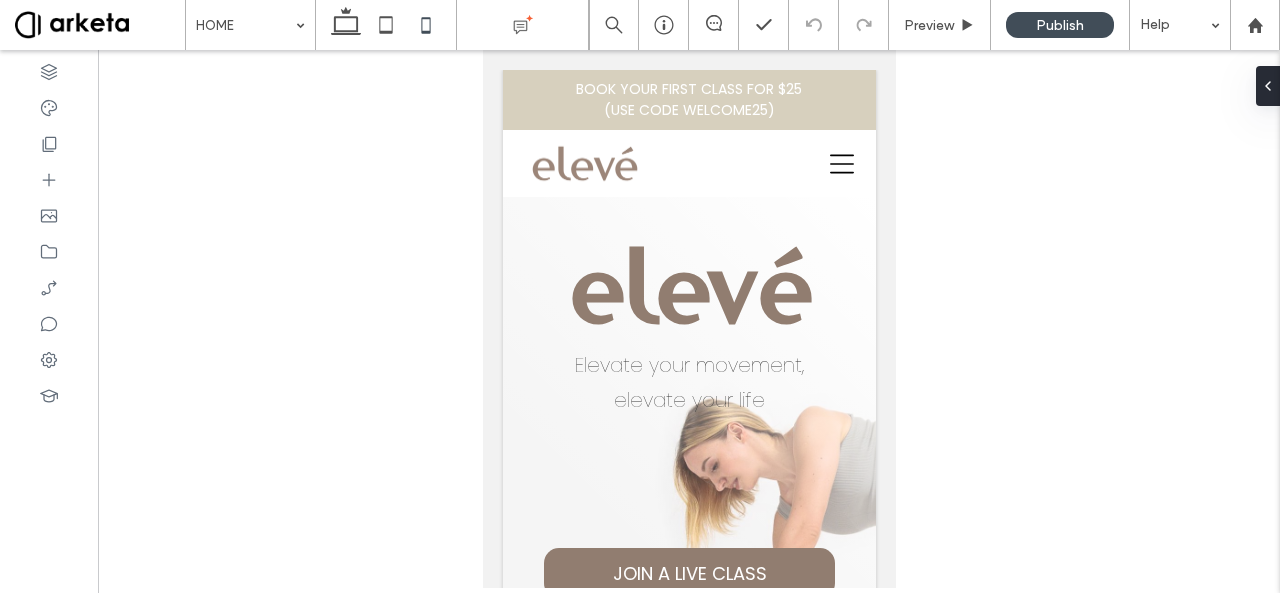 click at bounding box center [689, 319] 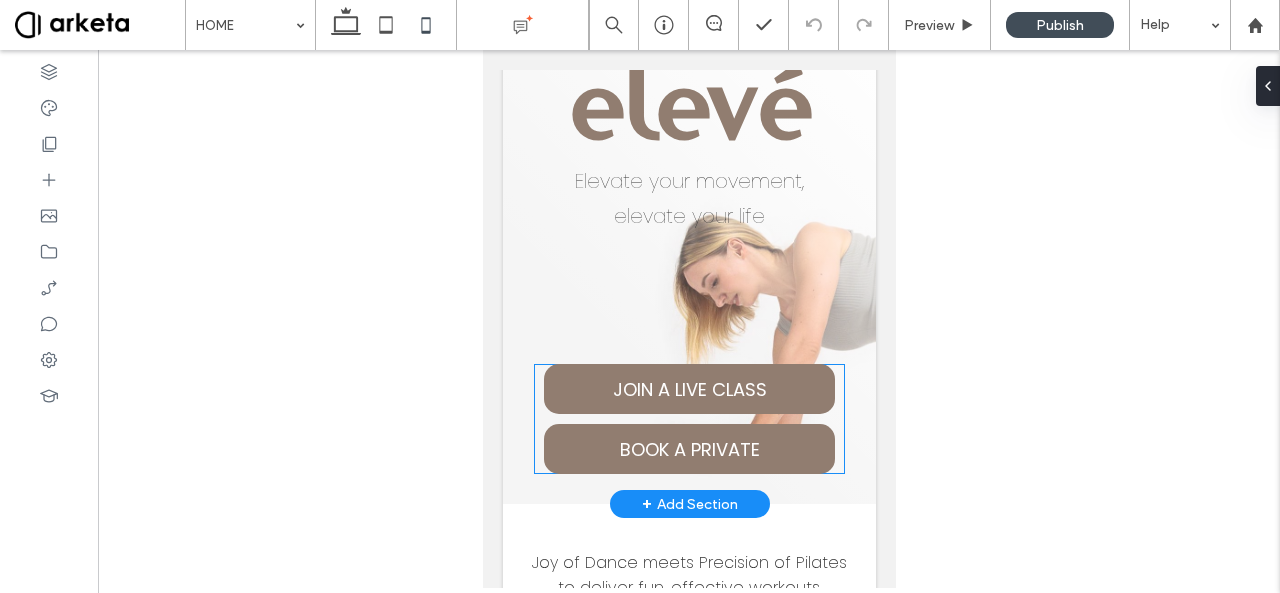 scroll, scrollTop: 186, scrollLeft: 0, axis: vertical 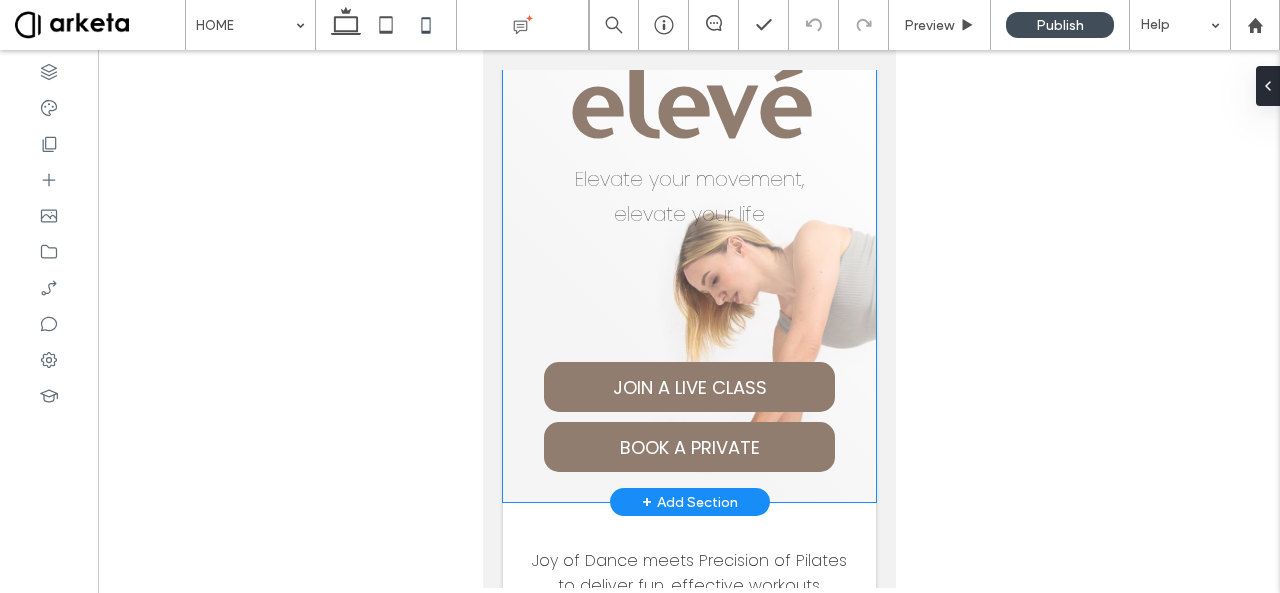 click on "elevé
Elevate your movement, elevate your life
JOIN A LIVE CLASS
BOOK A PRIVATE" at bounding box center [688, 256] 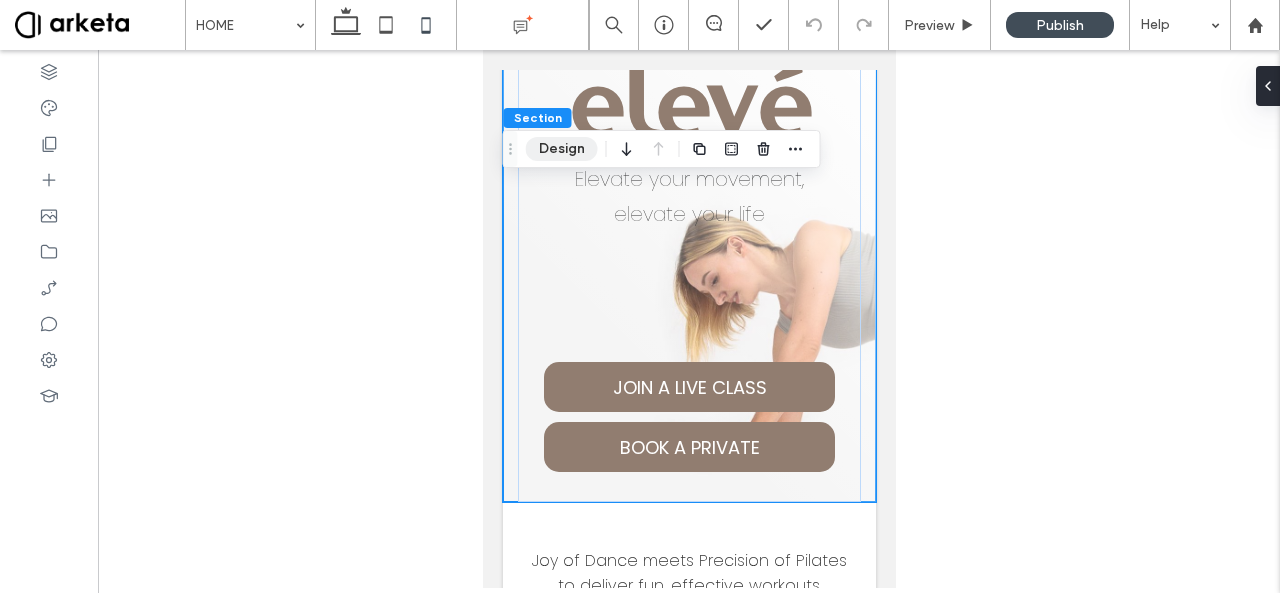 click on "Design" at bounding box center [562, 149] 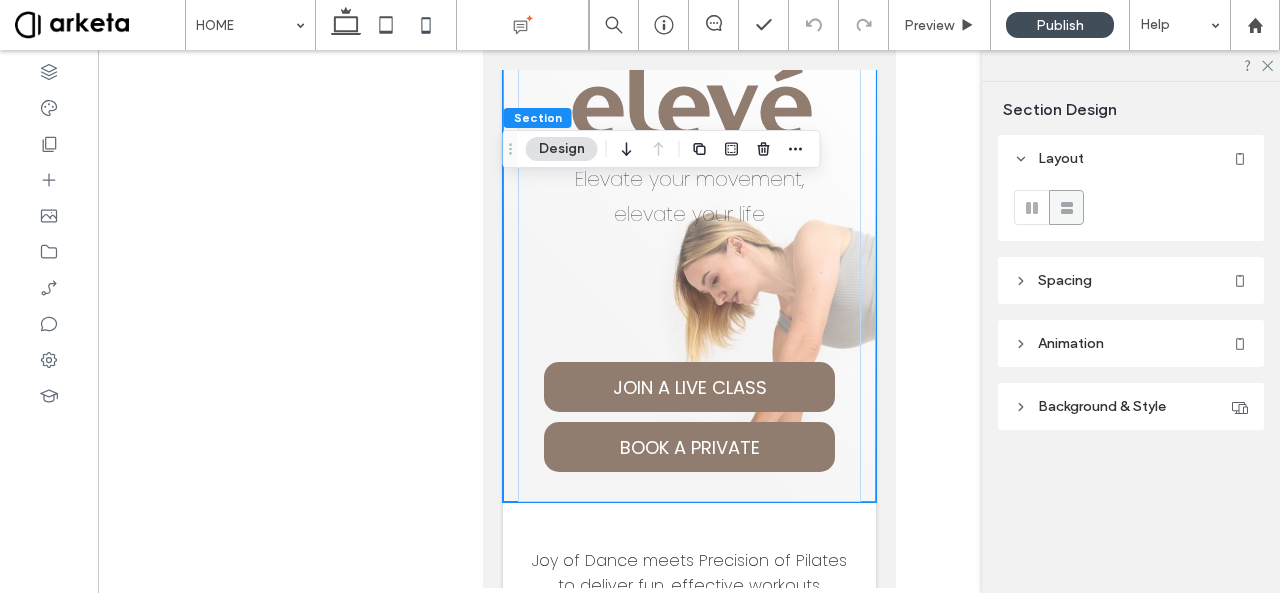 click on "Background & Style" at bounding box center (1131, 406) 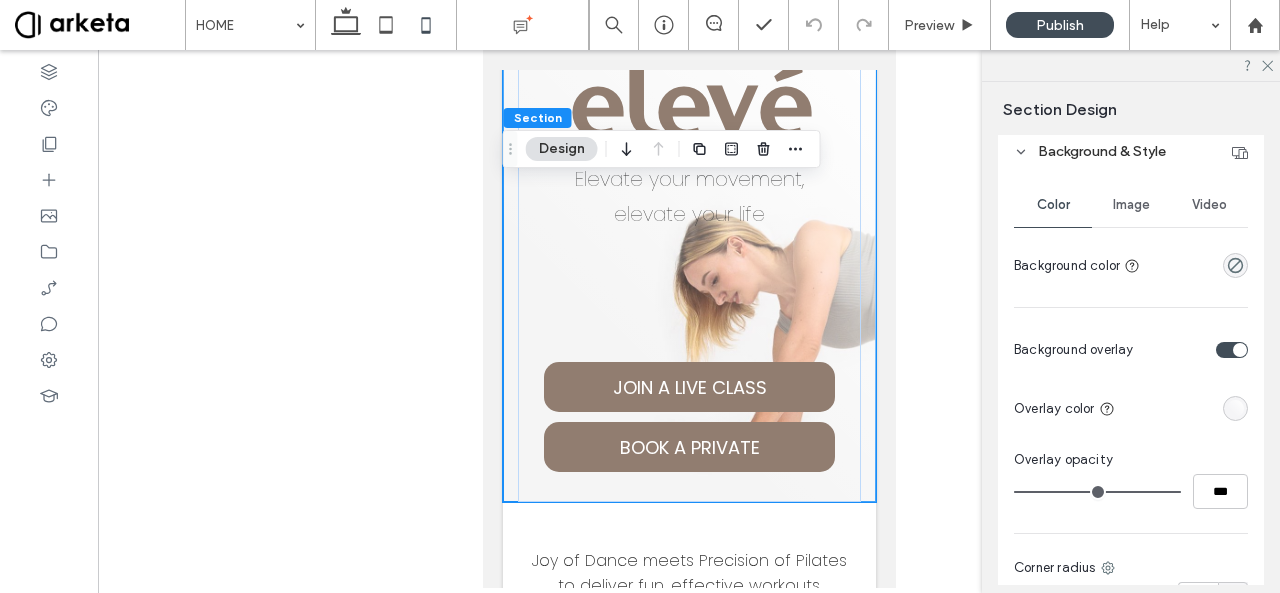 scroll, scrollTop: 205, scrollLeft: 0, axis: vertical 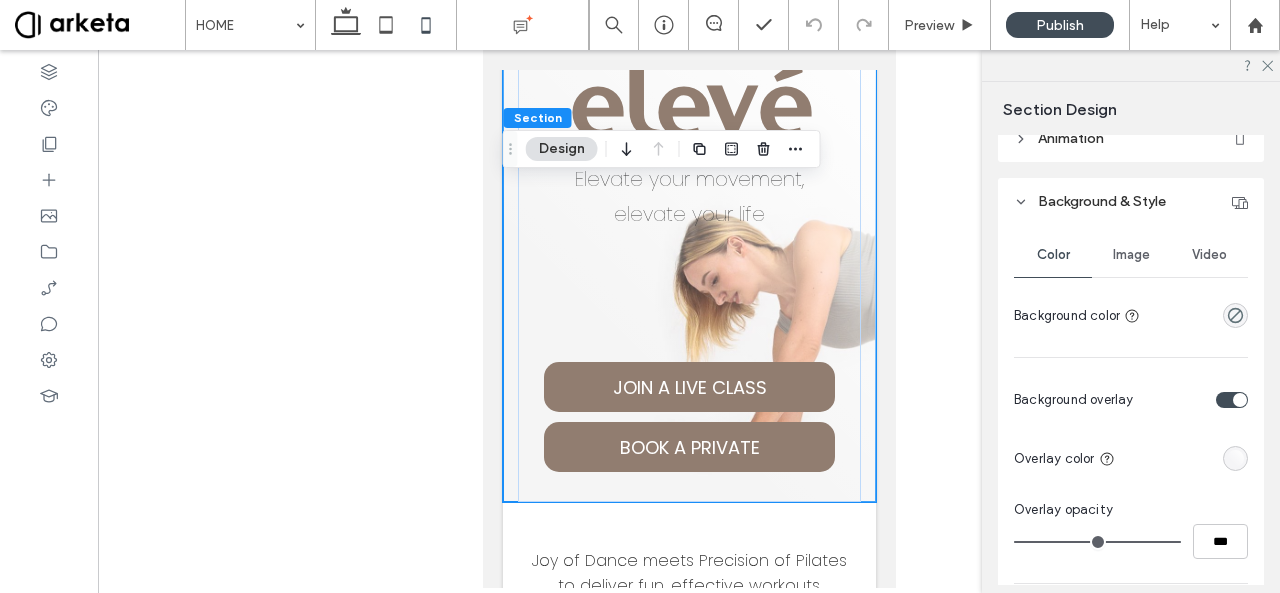 click on "Image" at bounding box center [1131, 255] 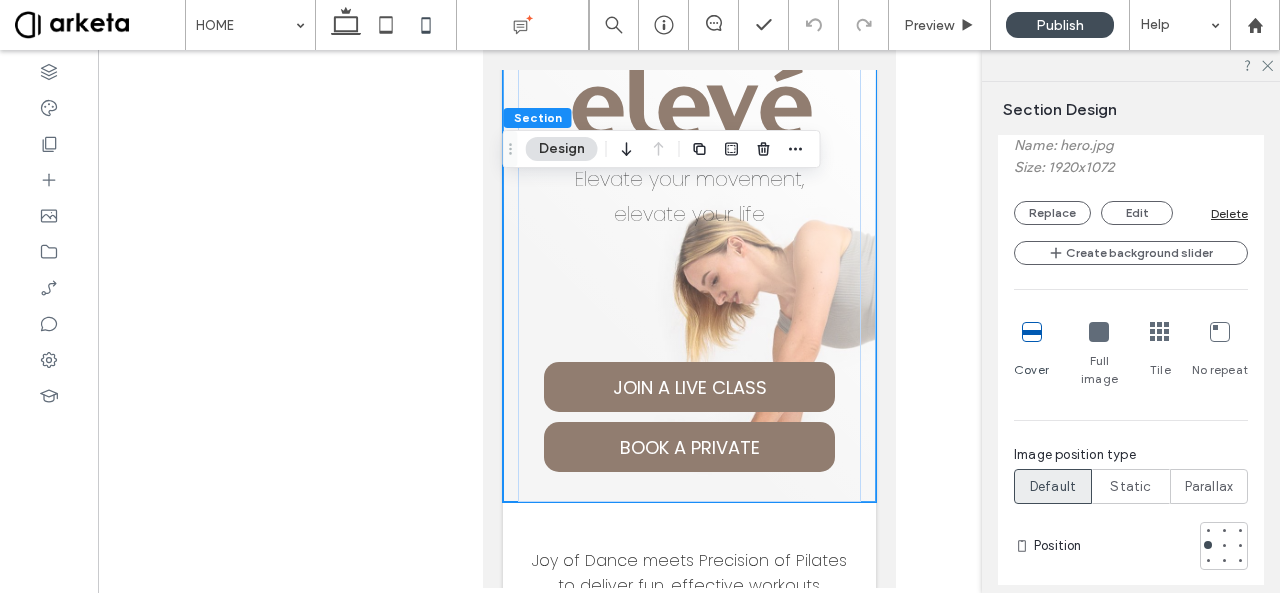 scroll, scrollTop: 557, scrollLeft: 0, axis: vertical 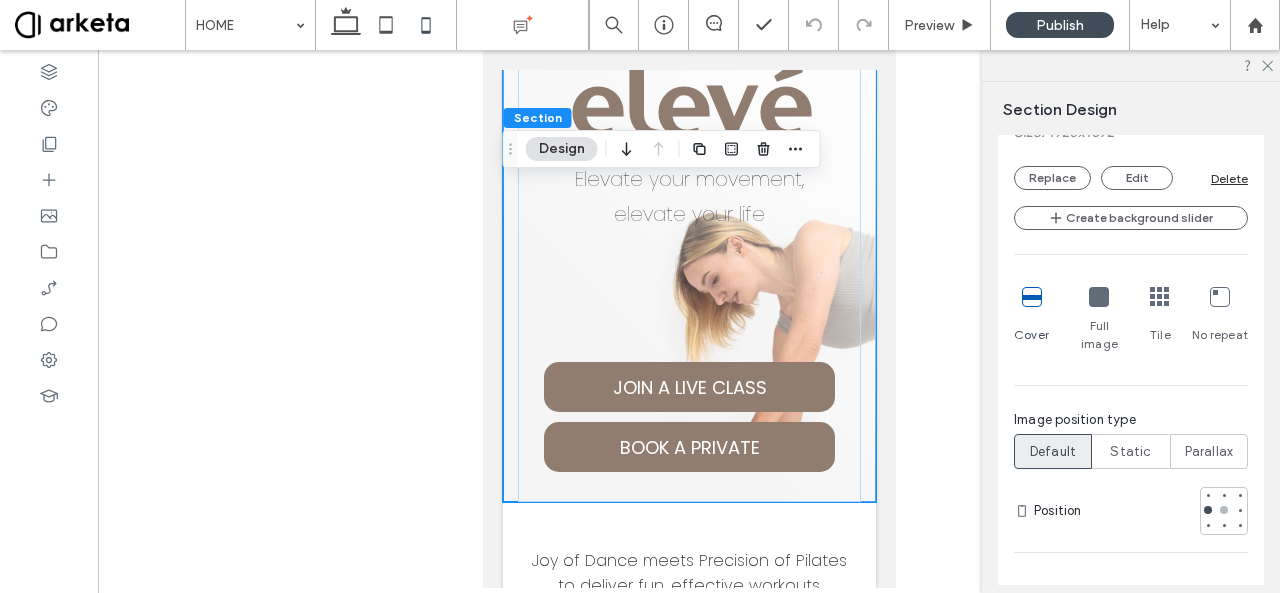 click at bounding box center (1224, 510) 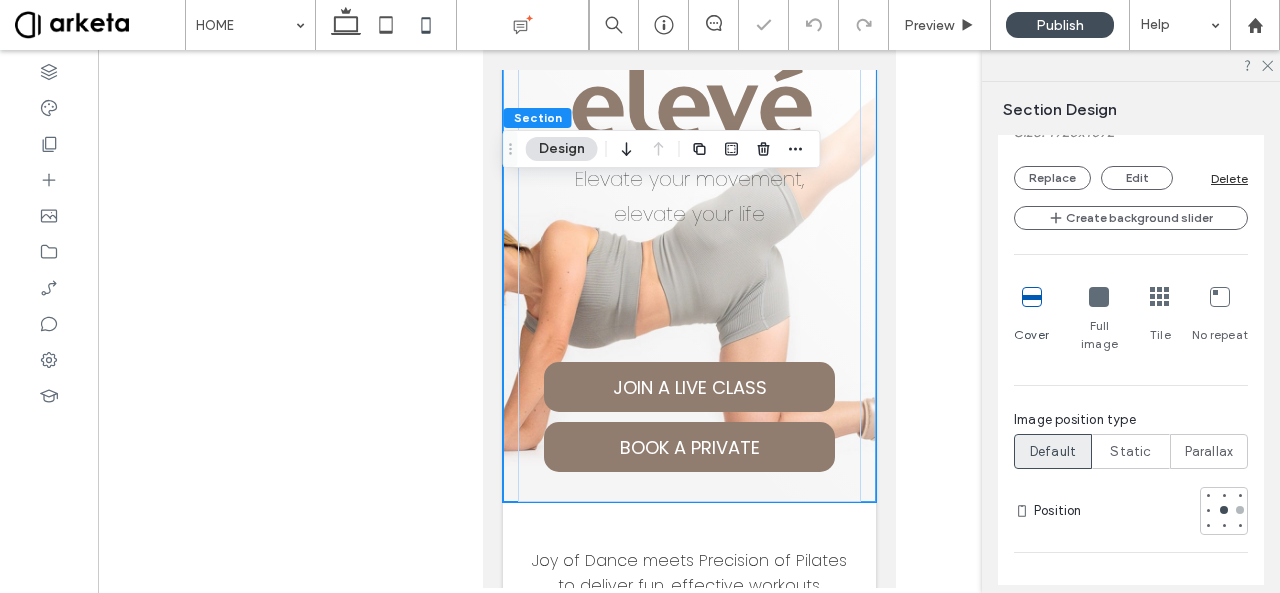 click at bounding box center [1240, 510] 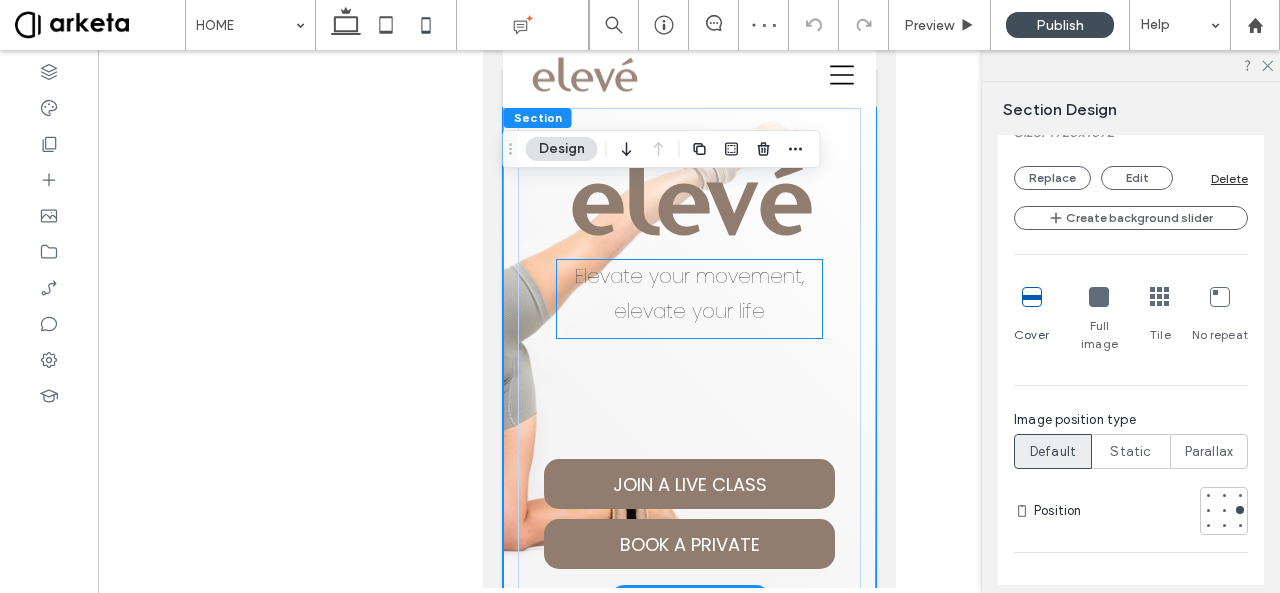scroll, scrollTop: 90, scrollLeft: 0, axis: vertical 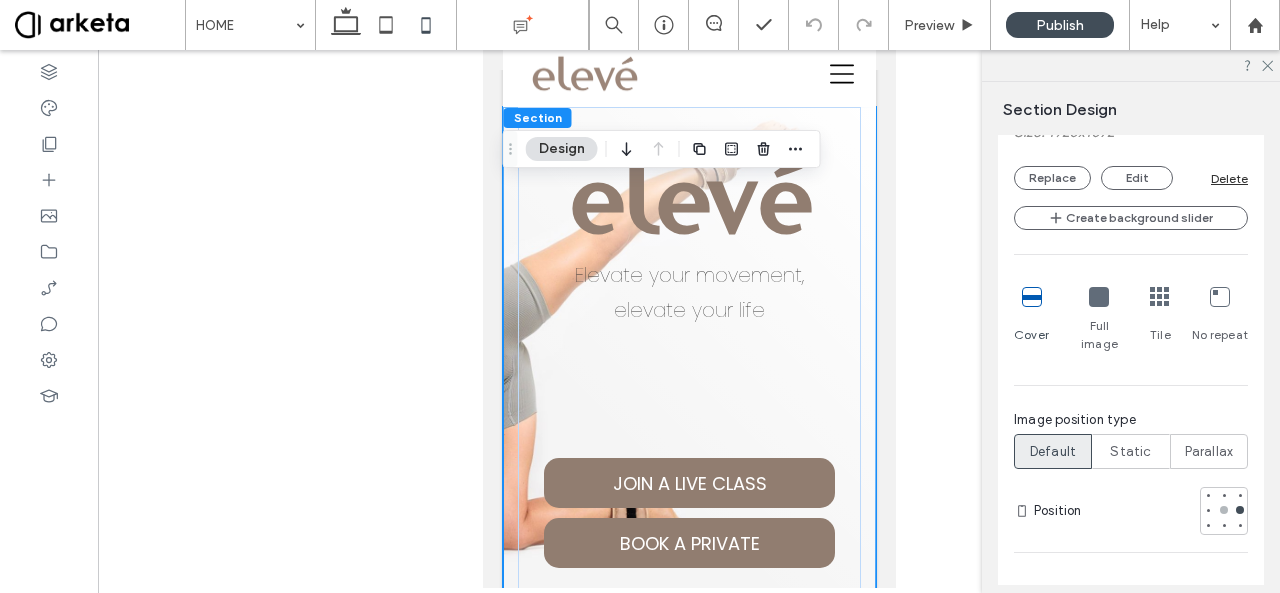 click at bounding box center [1224, 510] 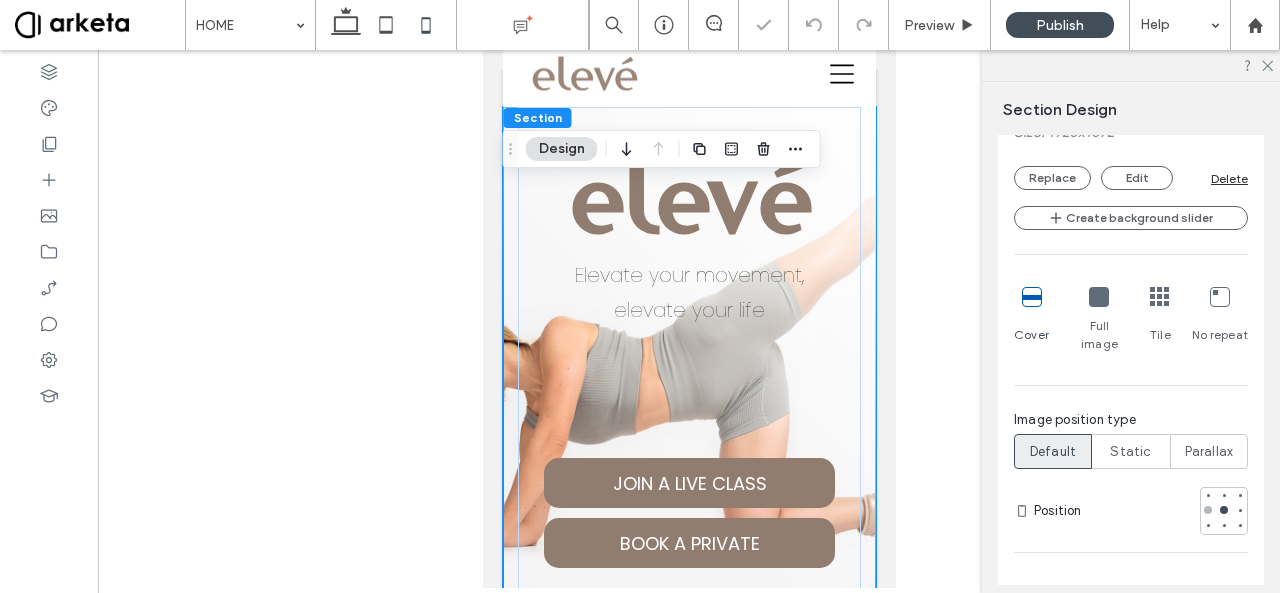 click at bounding box center [1208, 510] 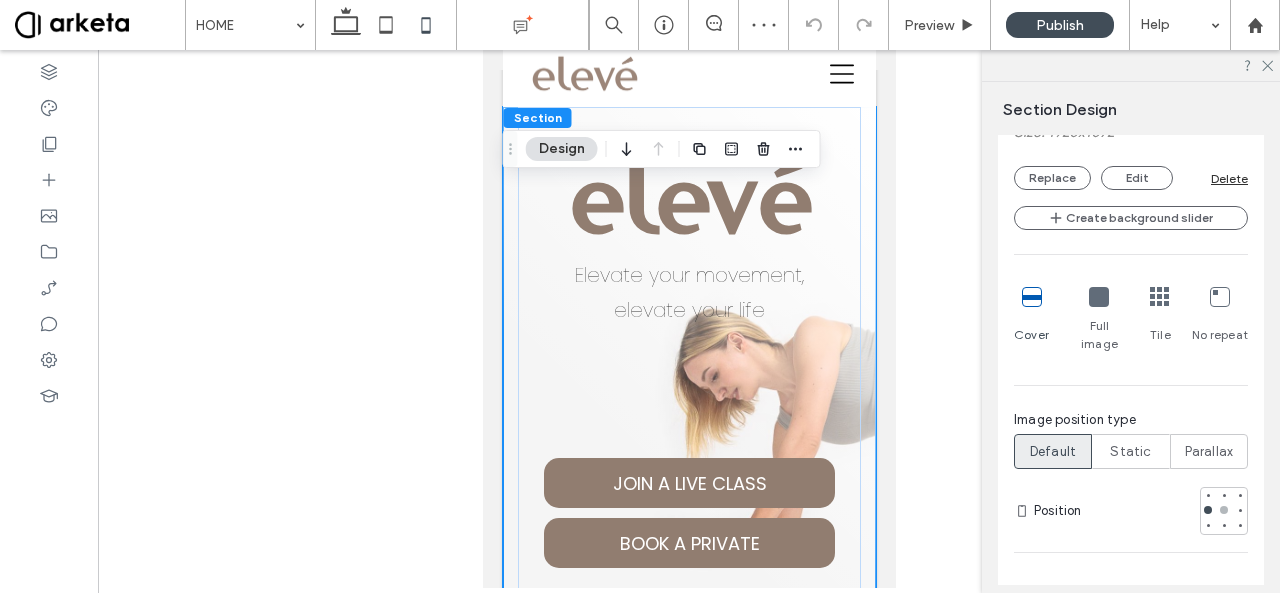 click at bounding box center [1224, 510] 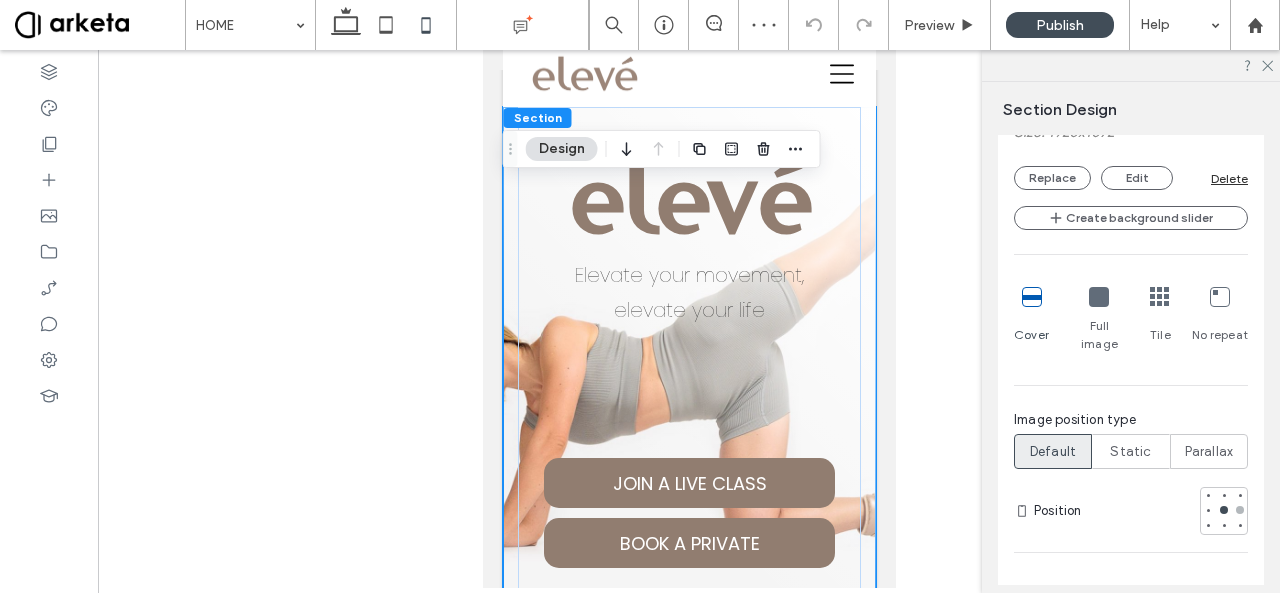 click at bounding box center (1240, 510) 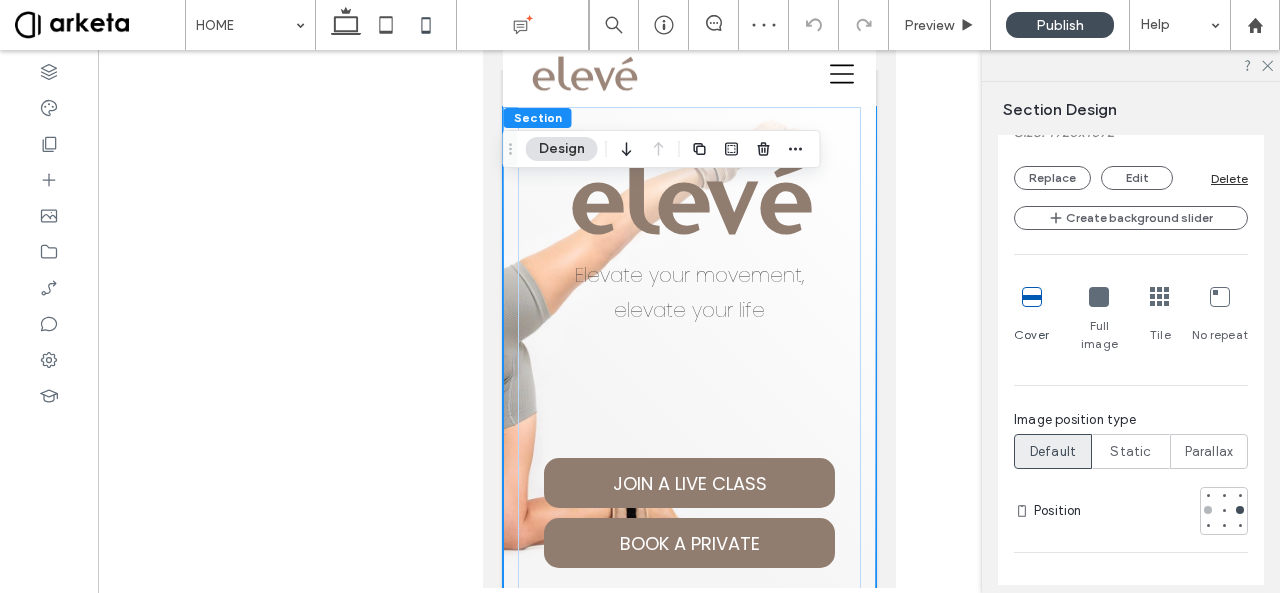 click at bounding box center (1208, 510) 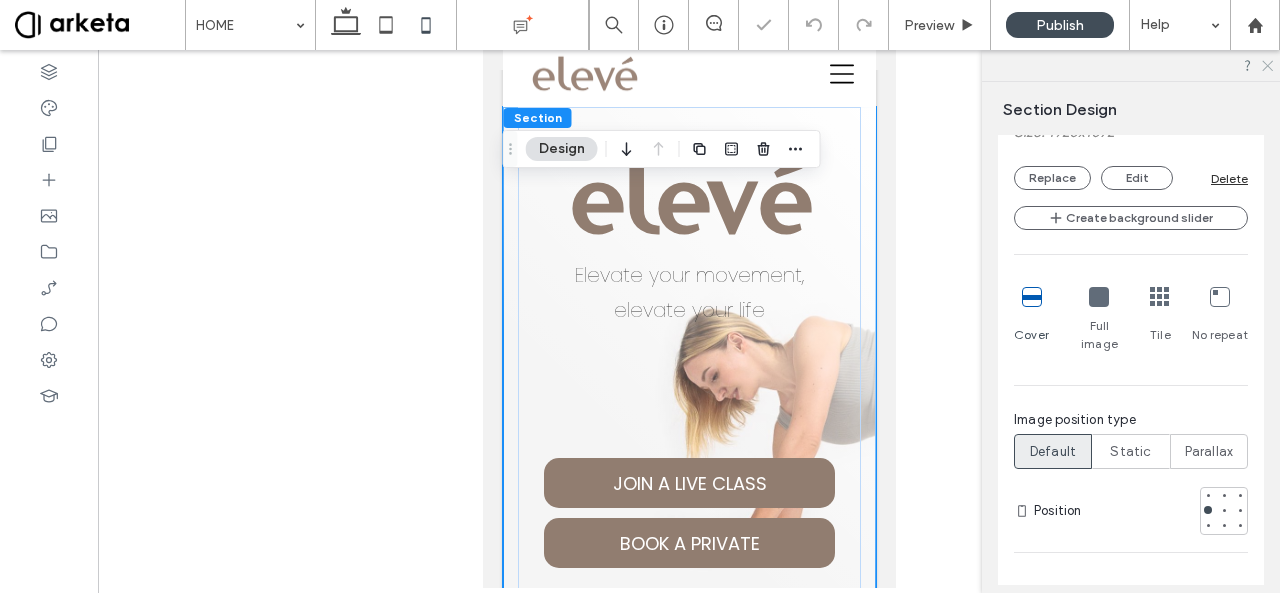 click 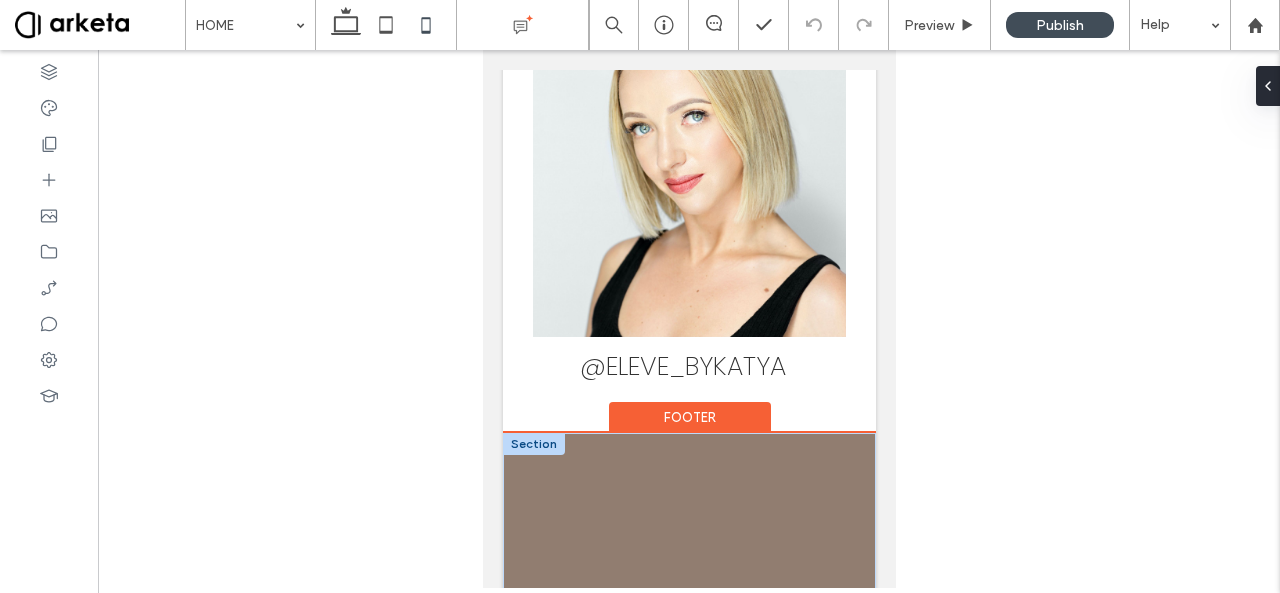 scroll, scrollTop: 6144, scrollLeft: 0, axis: vertical 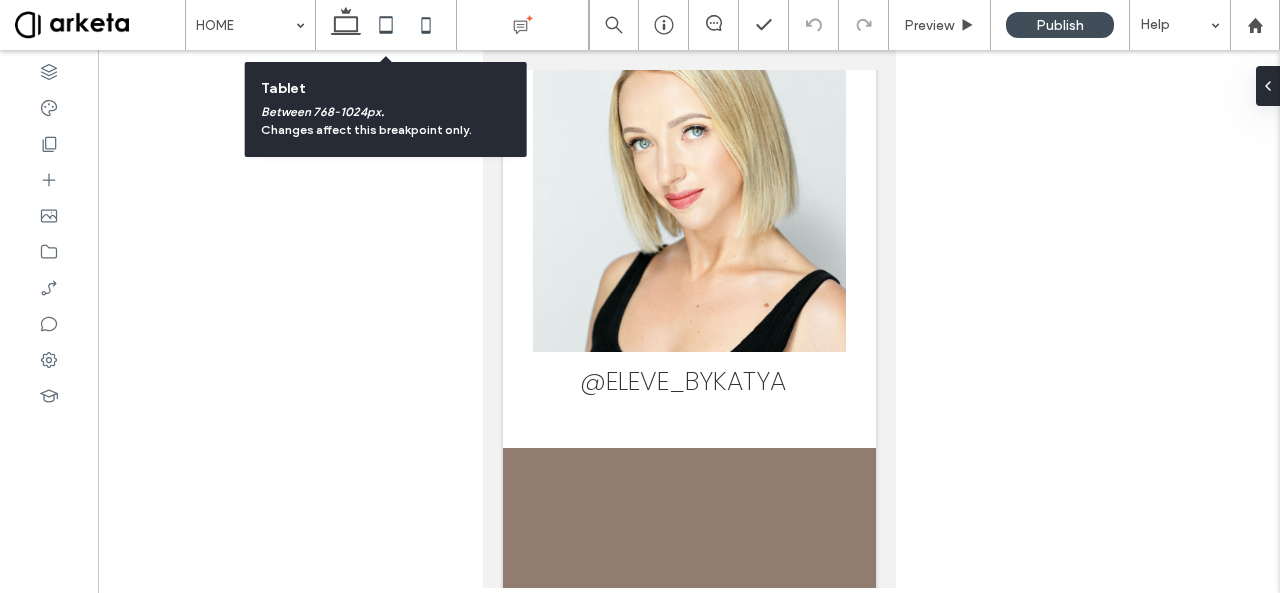 click 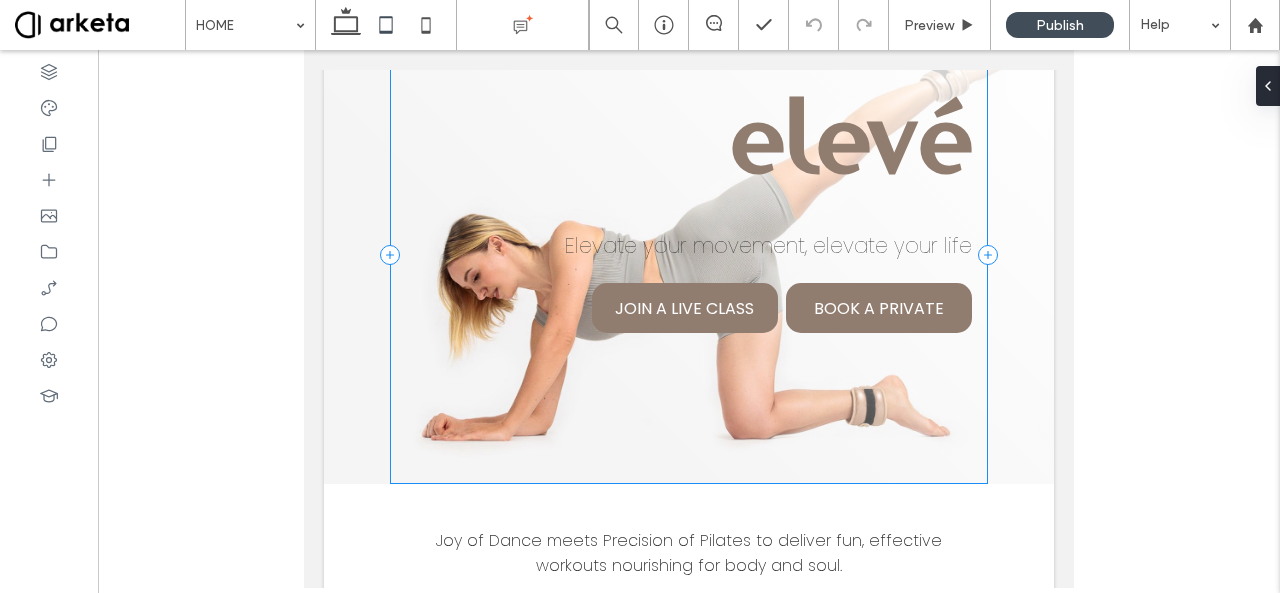 scroll, scrollTop: 0, scrollLeft: 0, axis: both 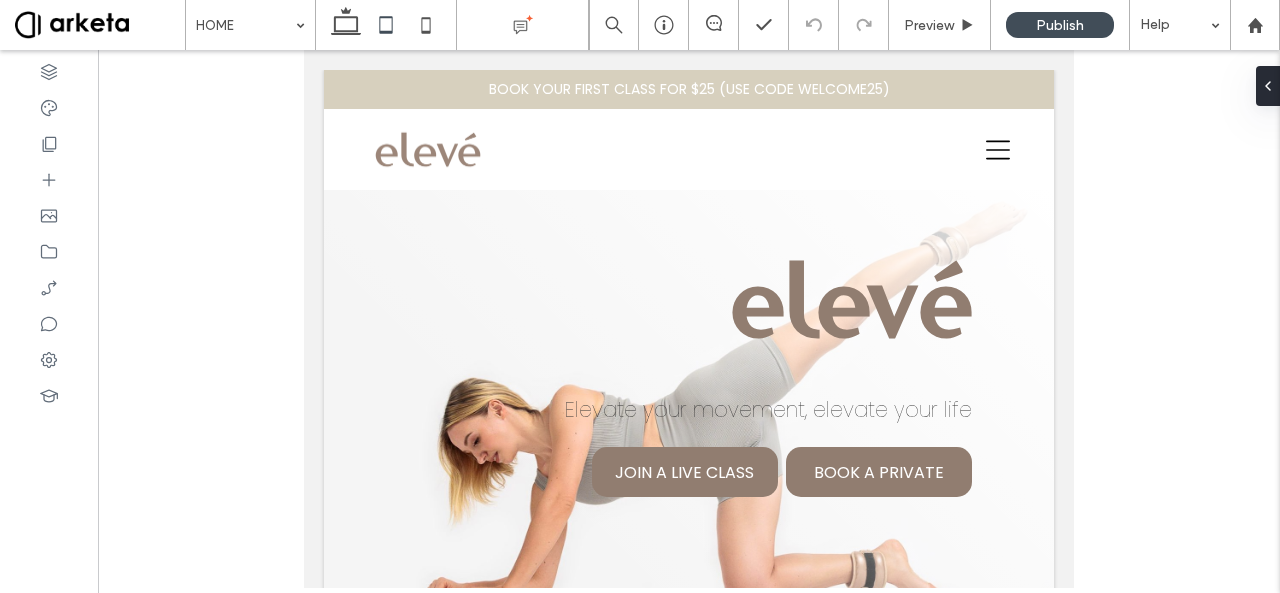 click at bounding box center [689, 319] 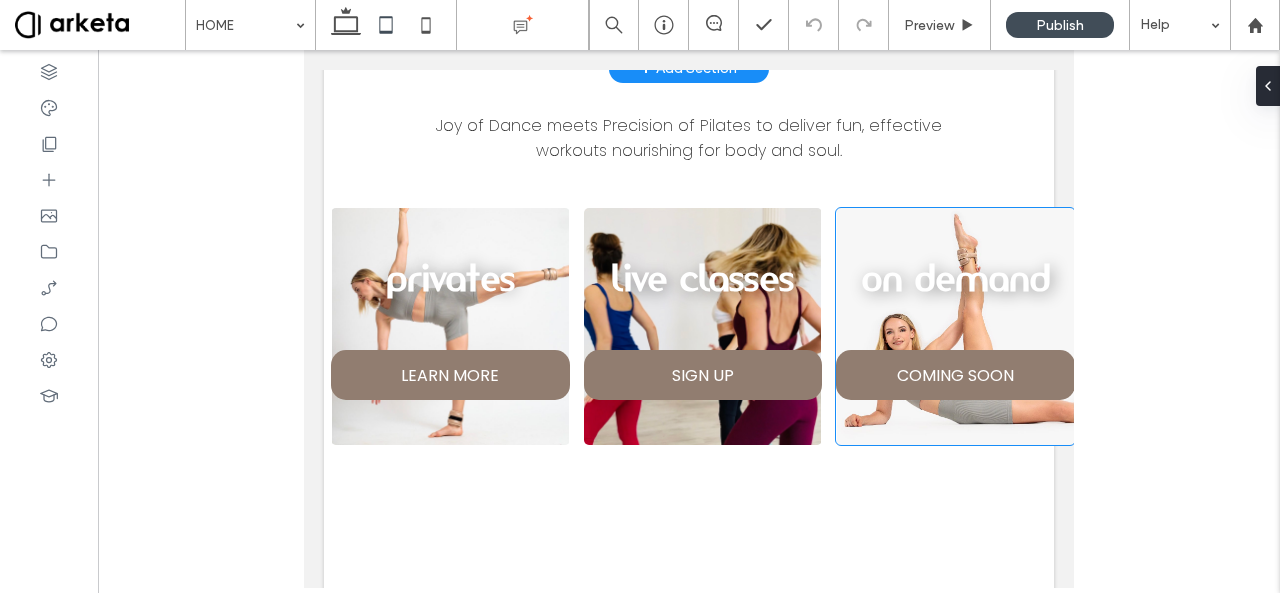 scroll, scrollTop: 569, scrollLeft: 0, axis: vertical 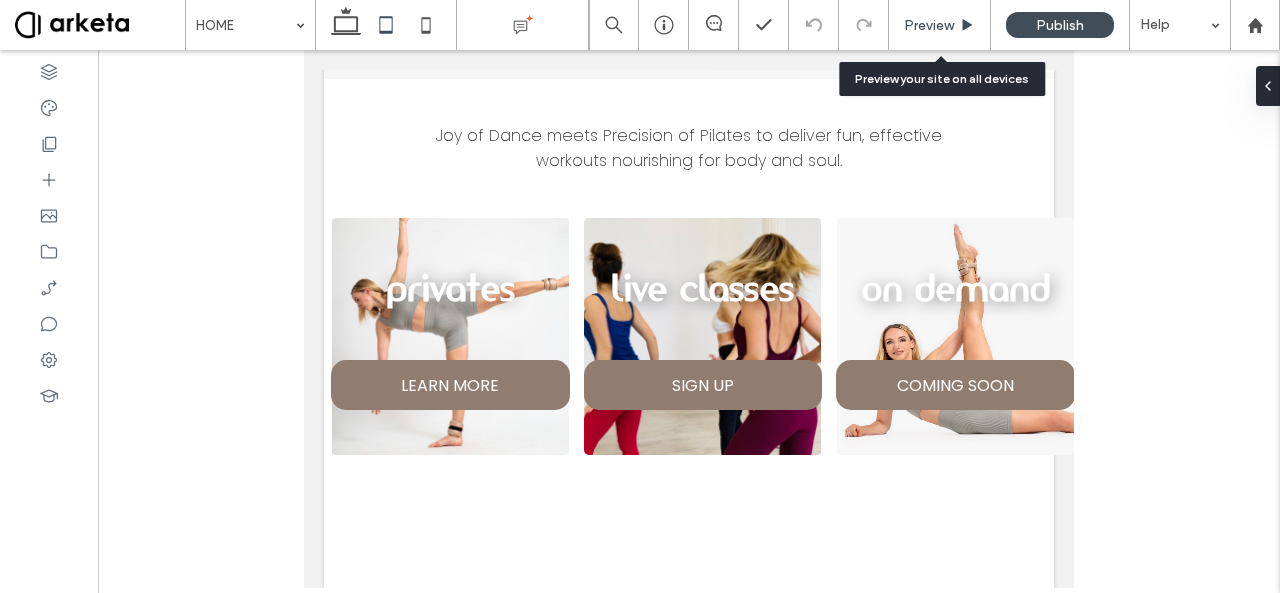 click on "Preview" at bounding box center (929, 25) 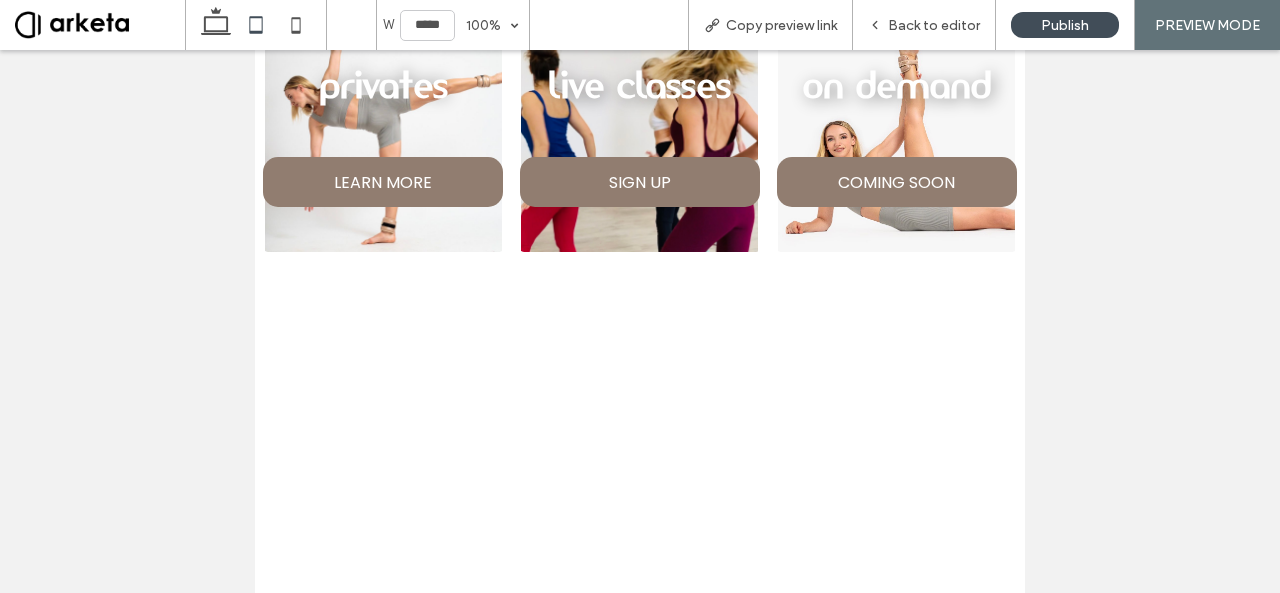 scroll, scrollTop: 742, scrollLeft: 0, axis: vertical 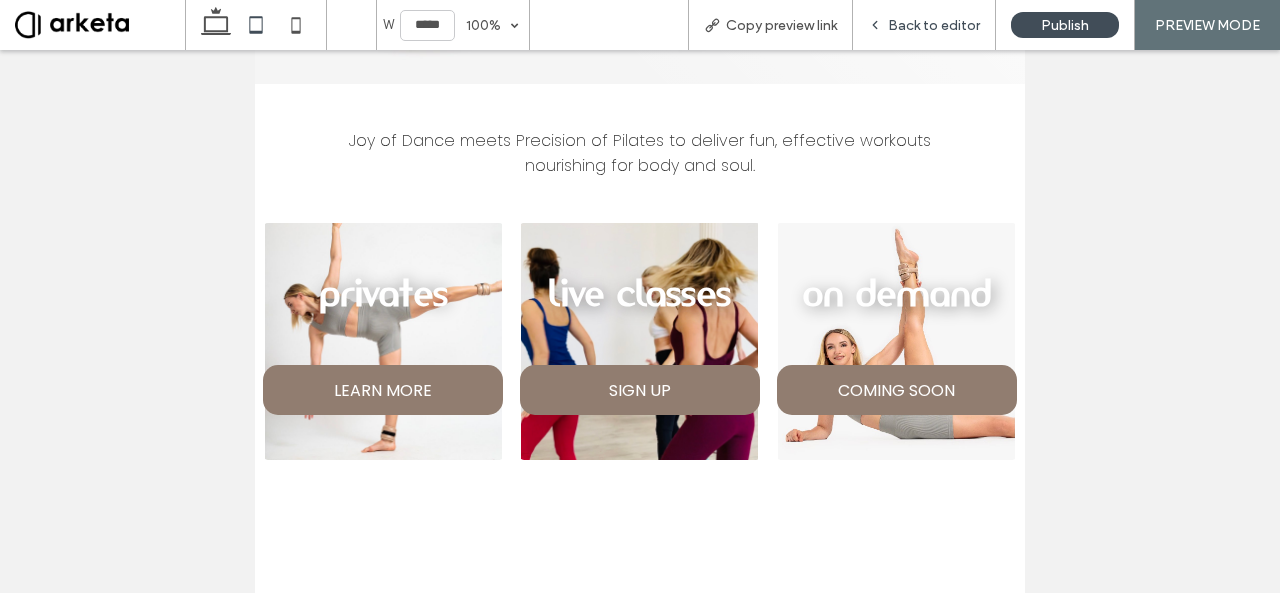 click on "Back to editor" at bounding box center [934, 25] 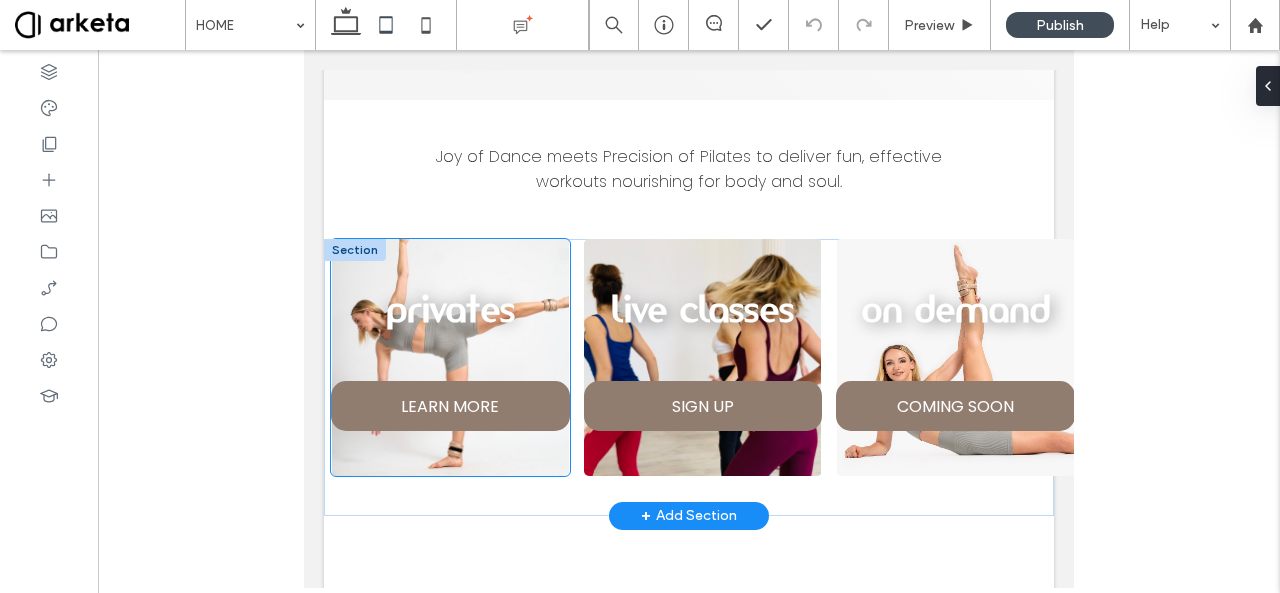 click on "LEARN MORE" at bounding box center (450, 406) 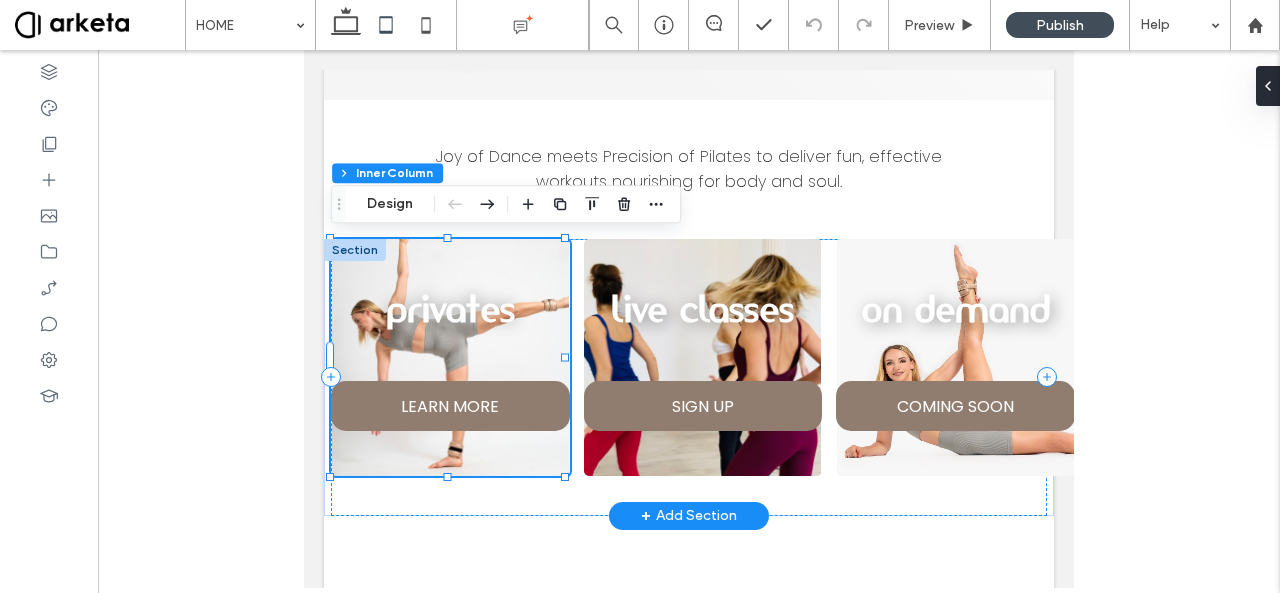 click on "LEARN MORE" at bounding box center [450, 406] 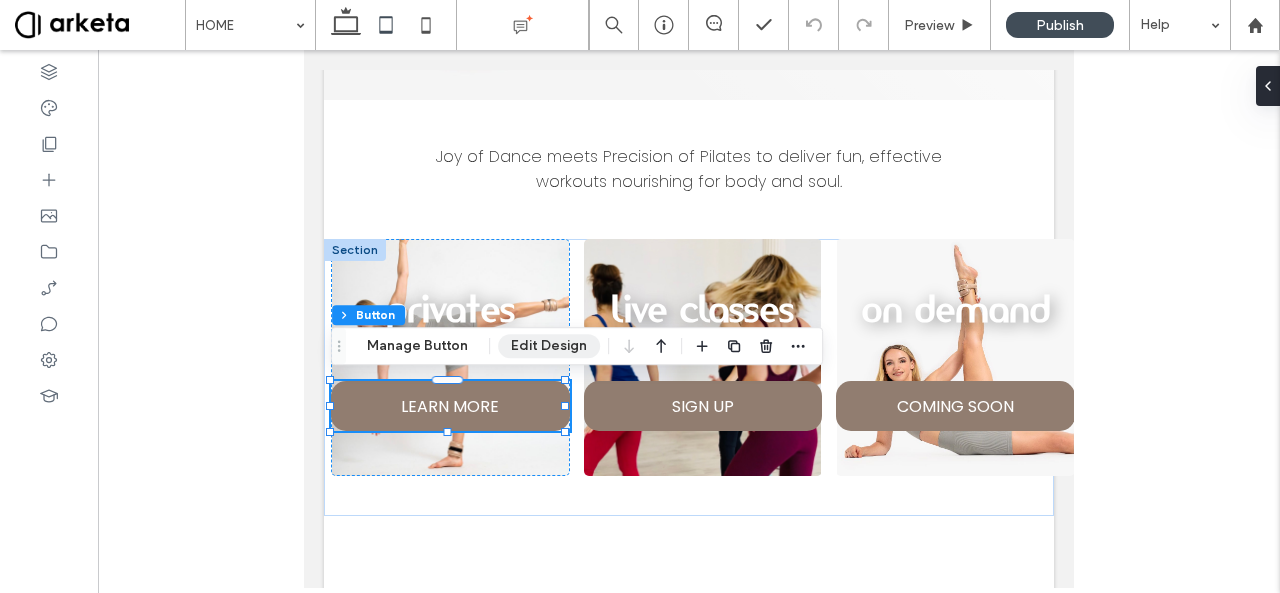 click on "Edit Design" at bounding box center (549, 346) 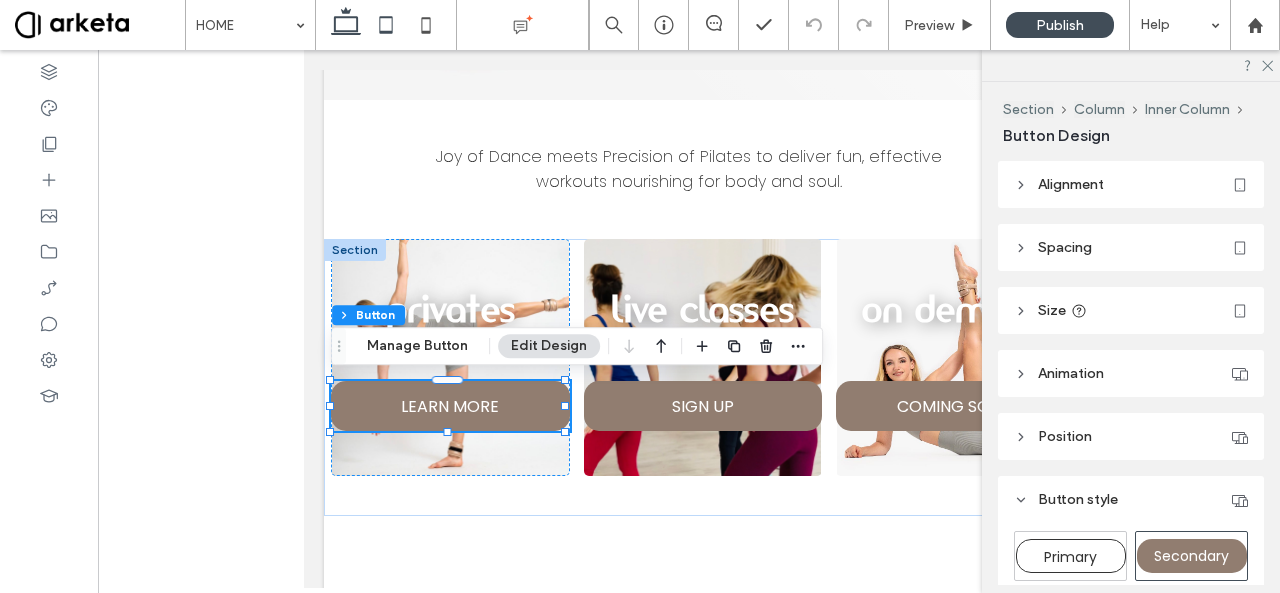 click 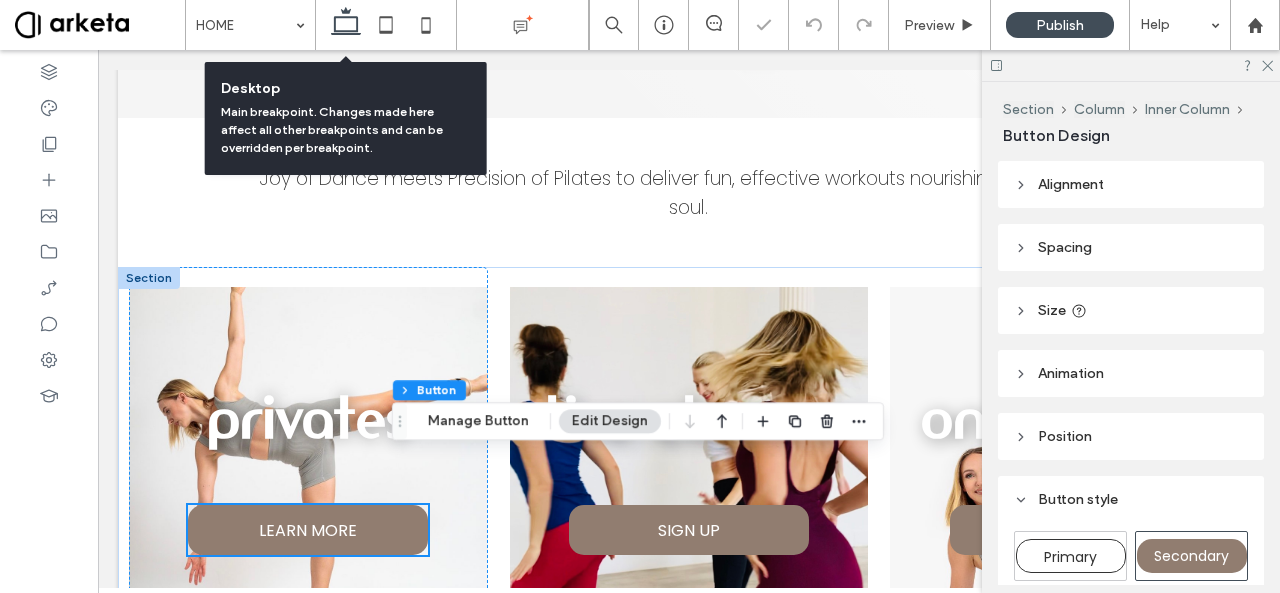 scroll, scrollTop: 582, scrollLeft: 0, axis: vertical 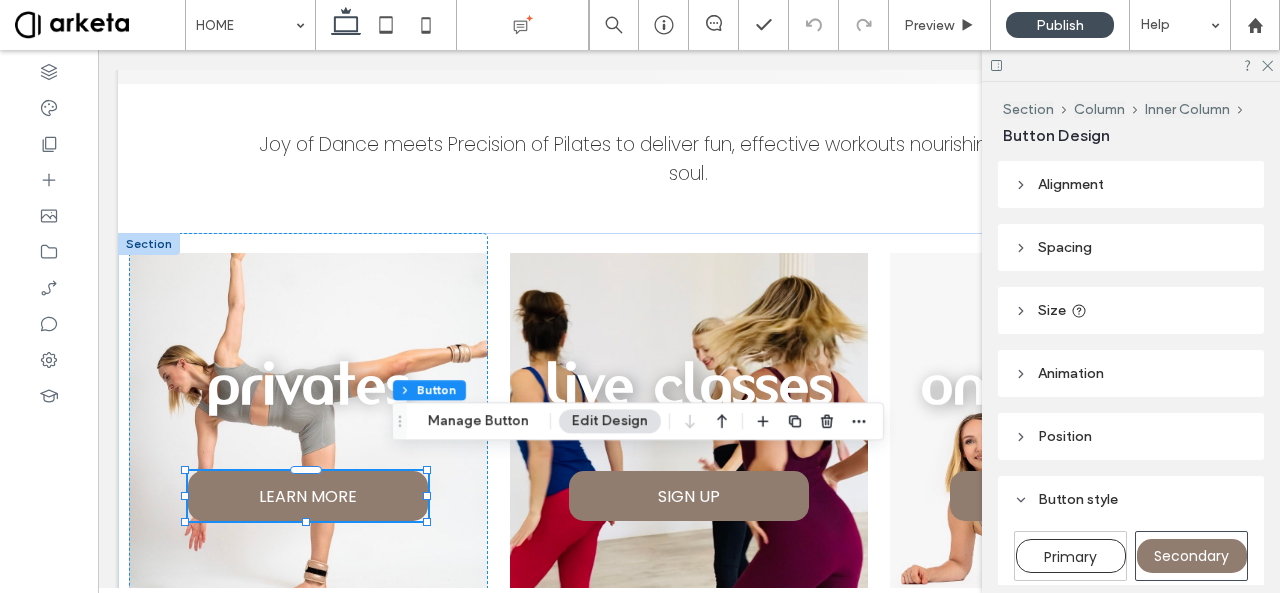 click on "Size" at bounding box center [1131, 310] 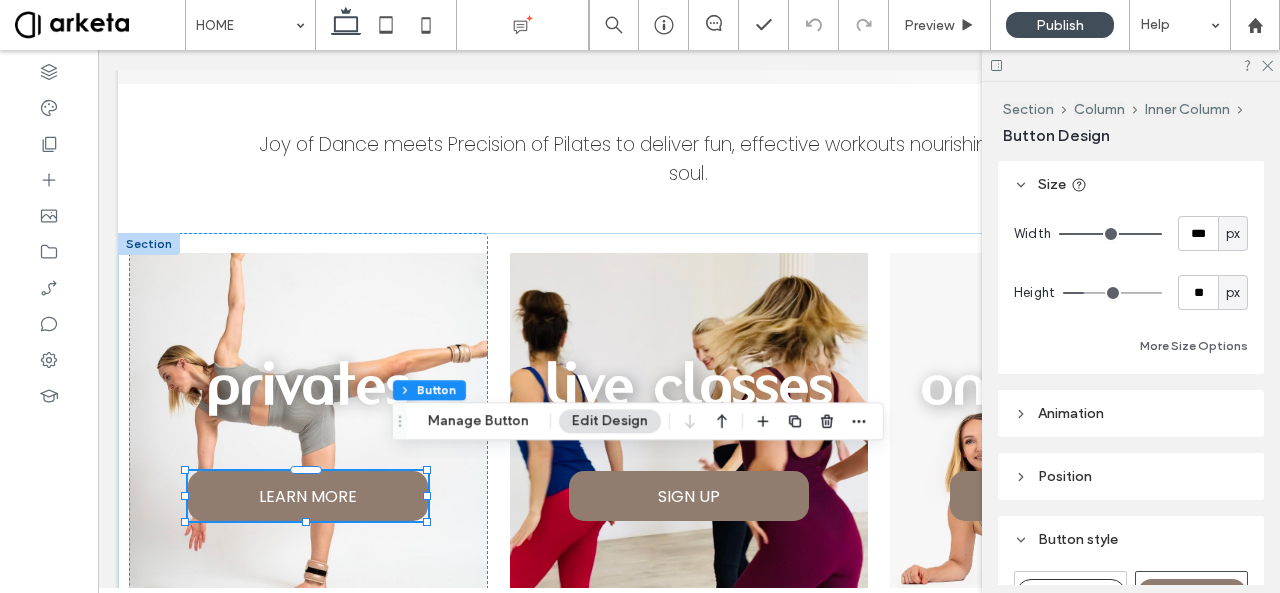 scroll, scrollTop: 129, scrollLeft: 0, axis: vertical 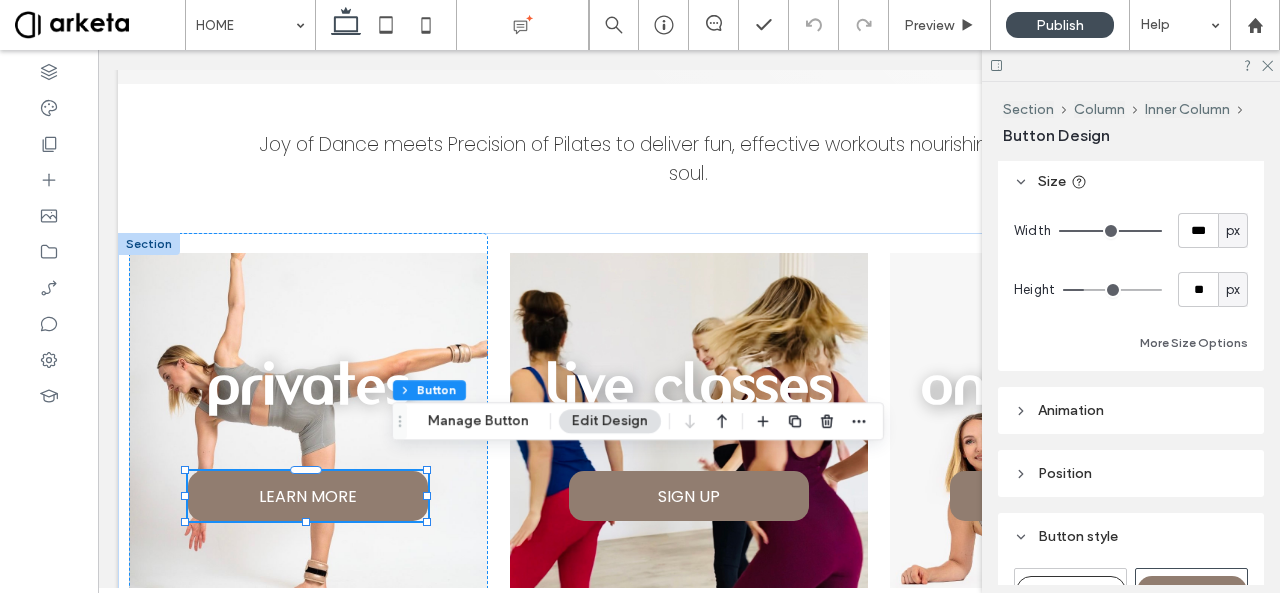 click on "px" at bounding box center (1233, 231) 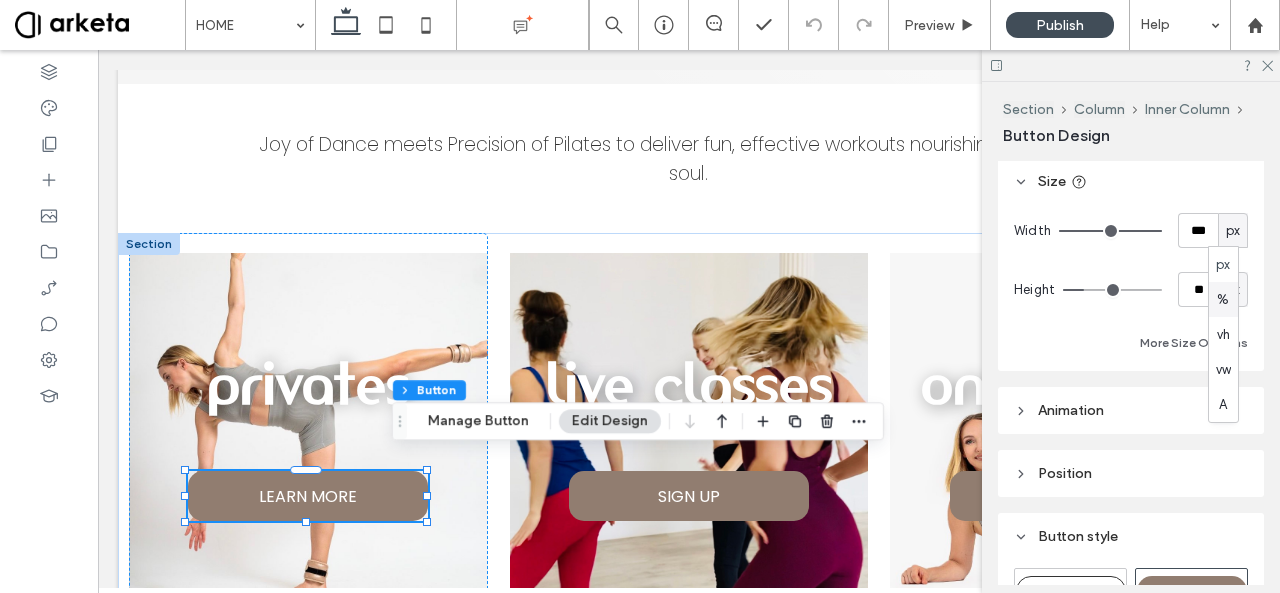 click on "%" at bounding box center (1223, 300) 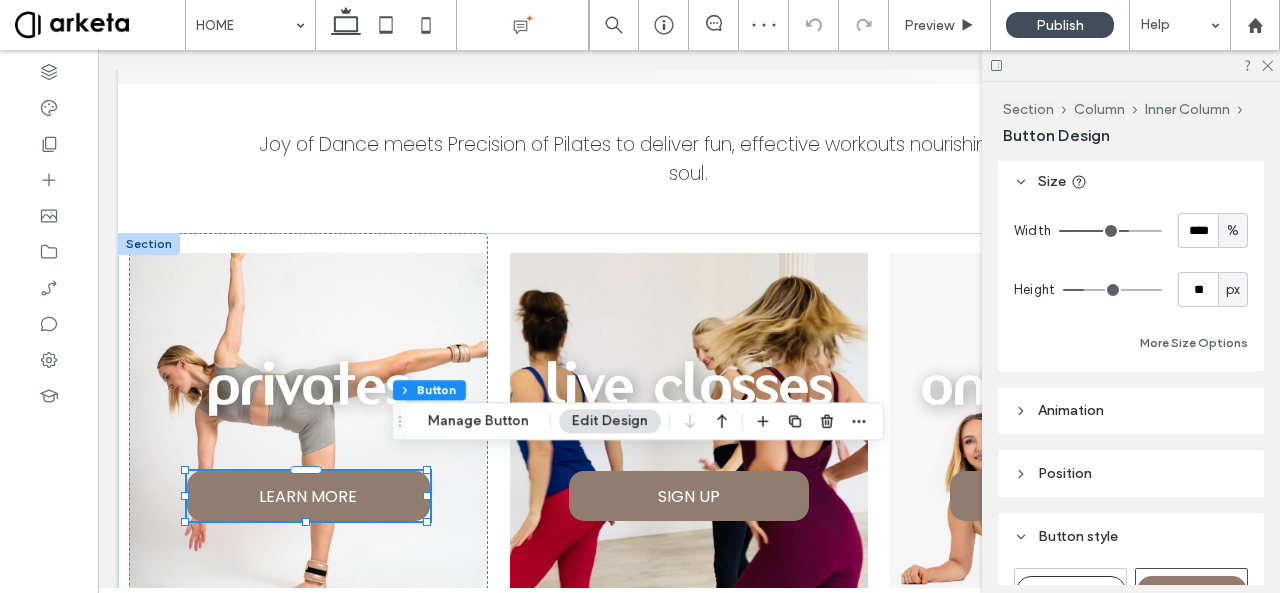 click on "Width **** % Height ** px More Size Options" at bounding box center (1131, 284) 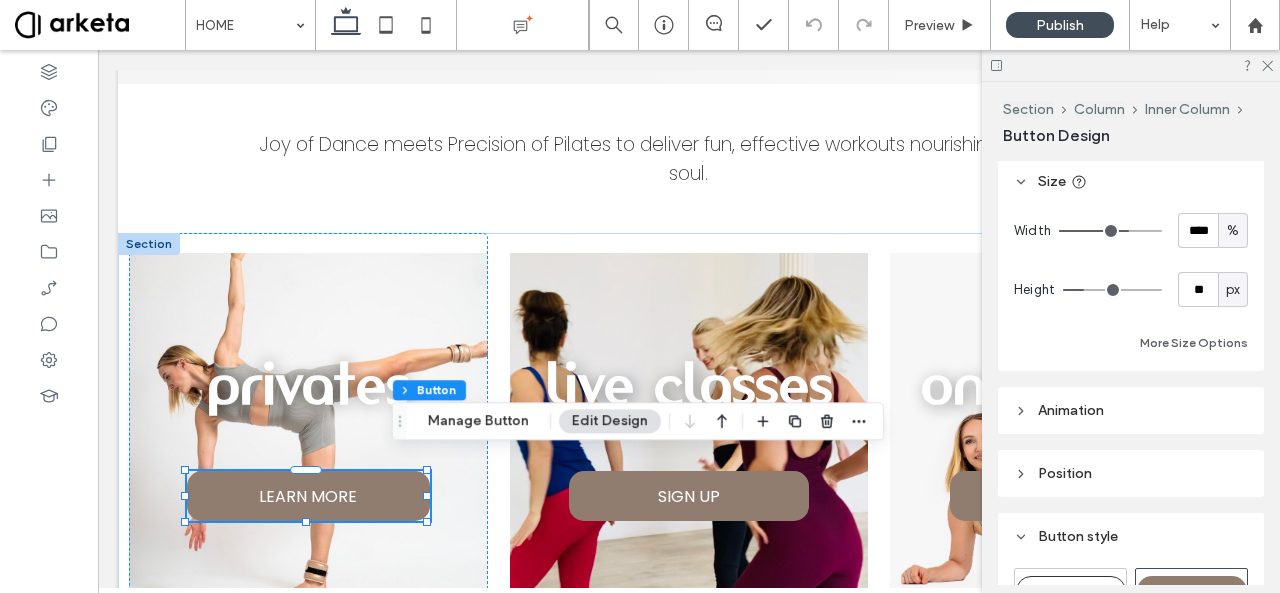 click on "Width **** % Height ** px More Size Options" at bounding box center [1131, 284] 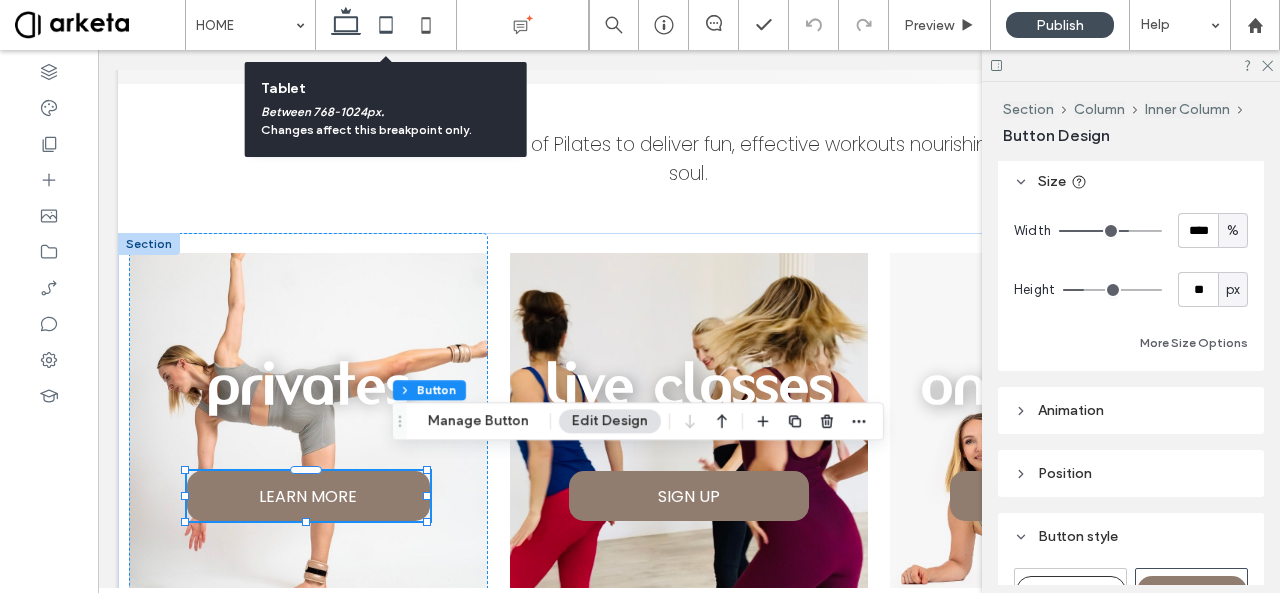 click 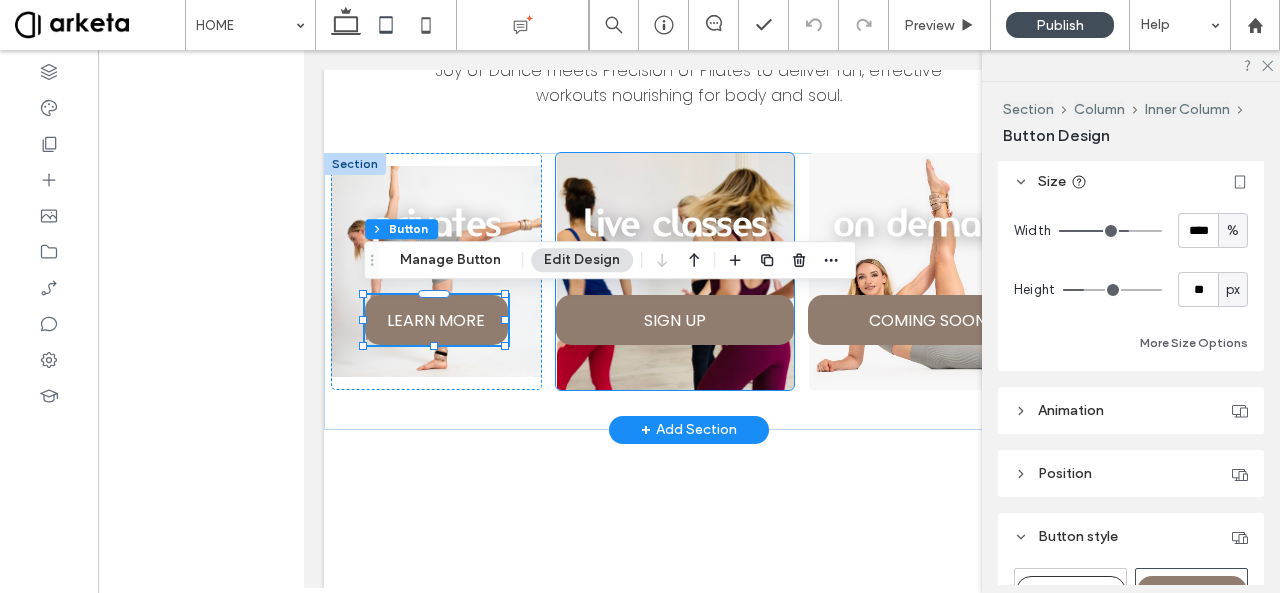click on "SIGN UP" at bounding box center [675, 320] 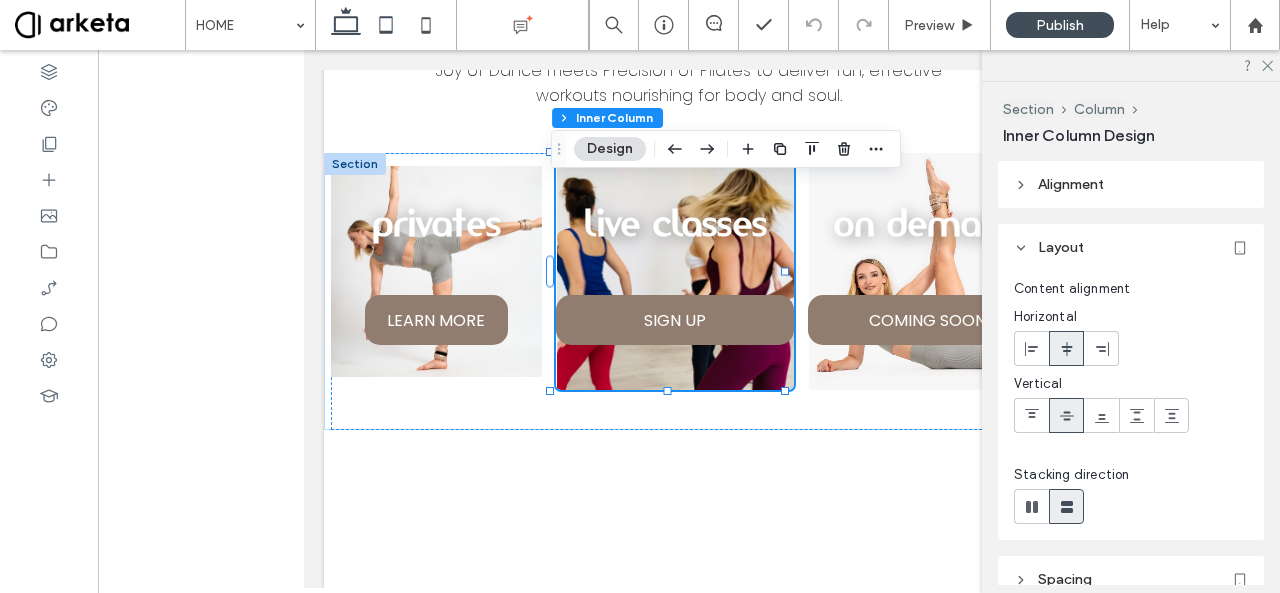 click 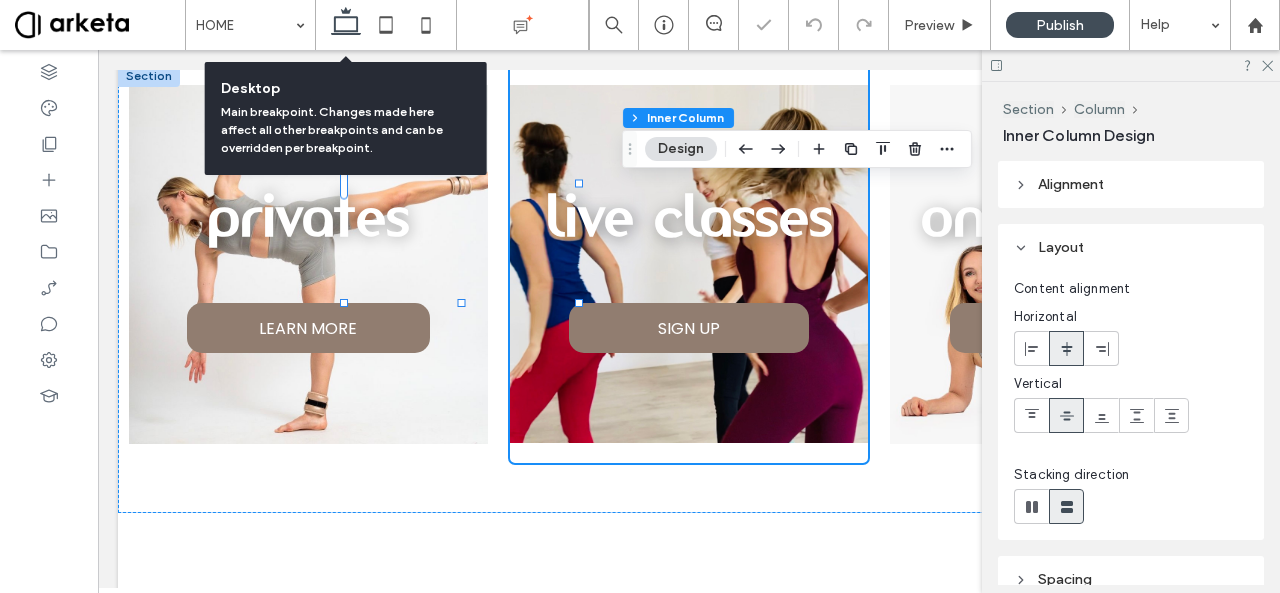 type on "***" 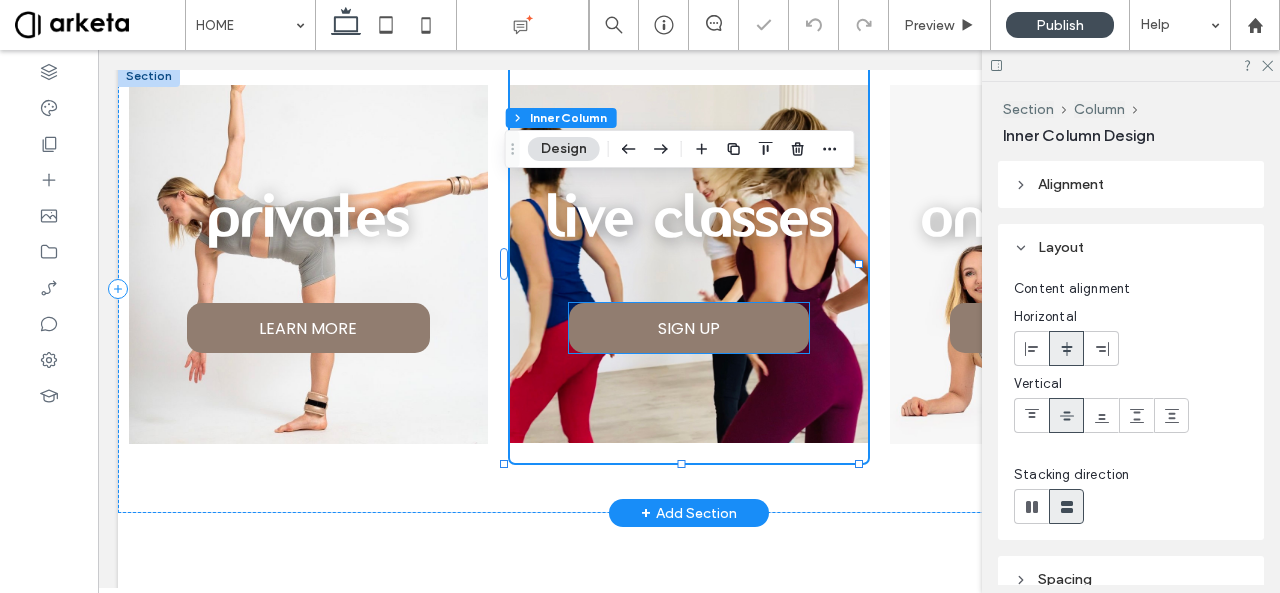 click on "SIGN UP" at bounding box center (689, 328) 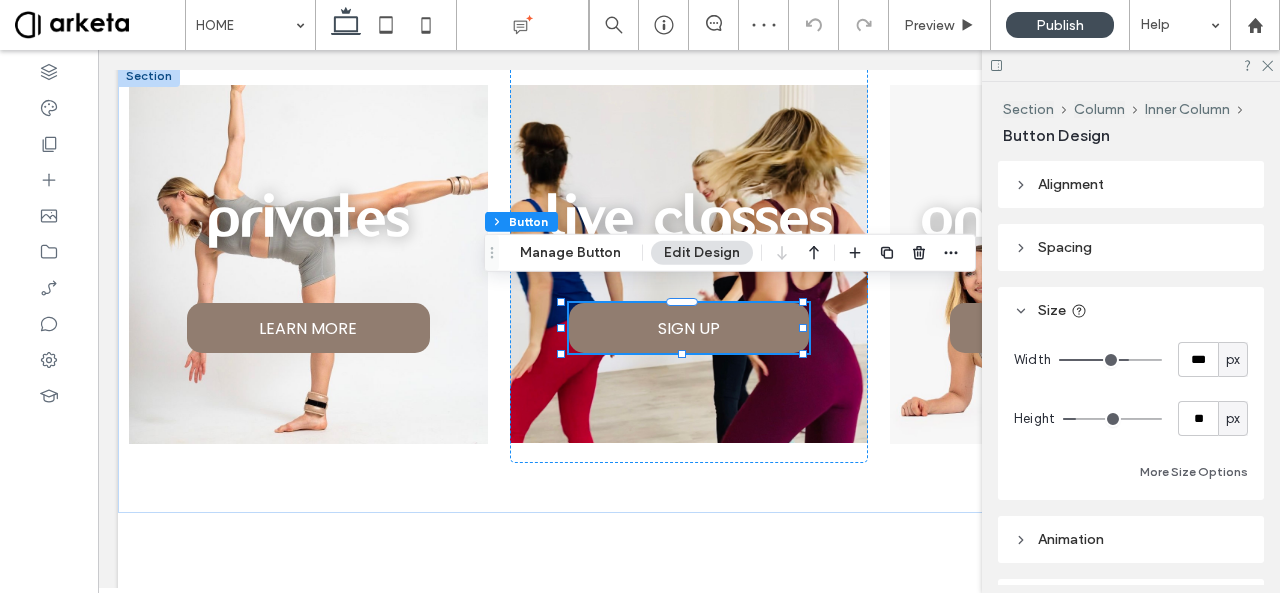 click on "px" at bounding box center [1233, 359] 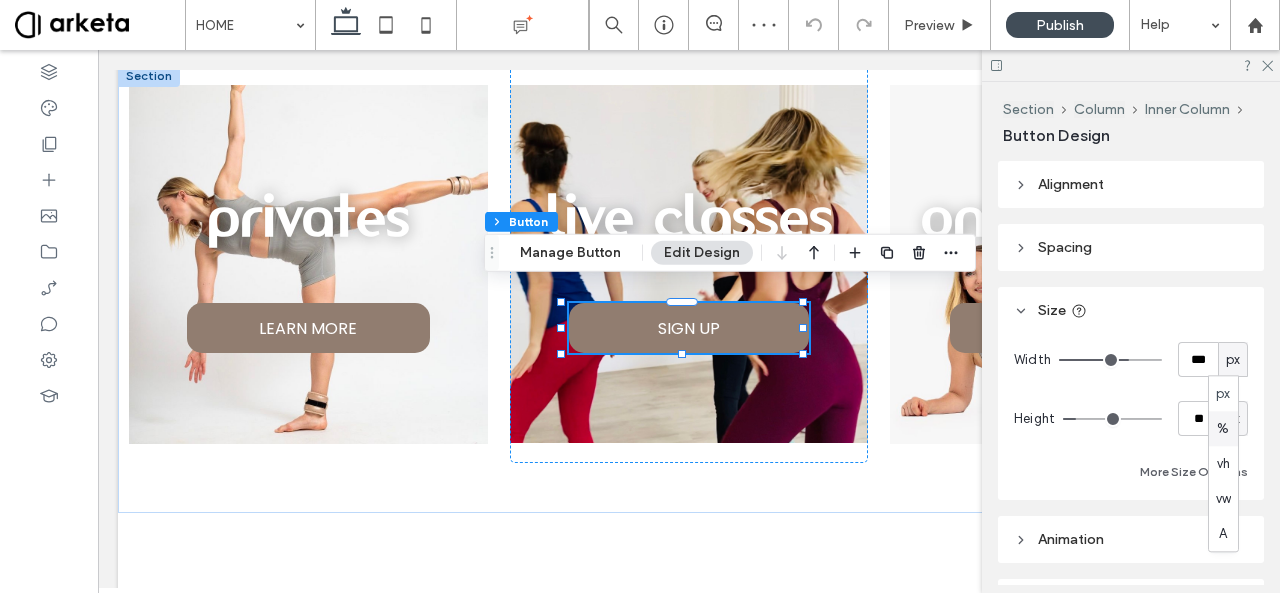 click on "%" at bounding box center [1223, 428] 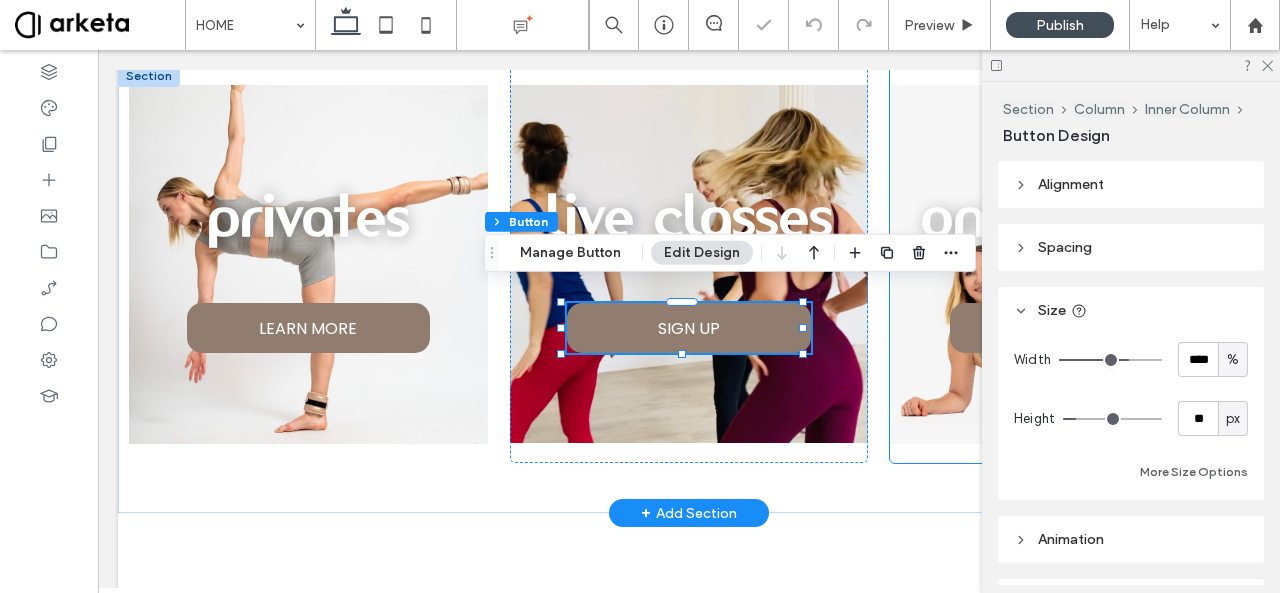 click on "COMING SOON" at bounding box center [1070, 328] 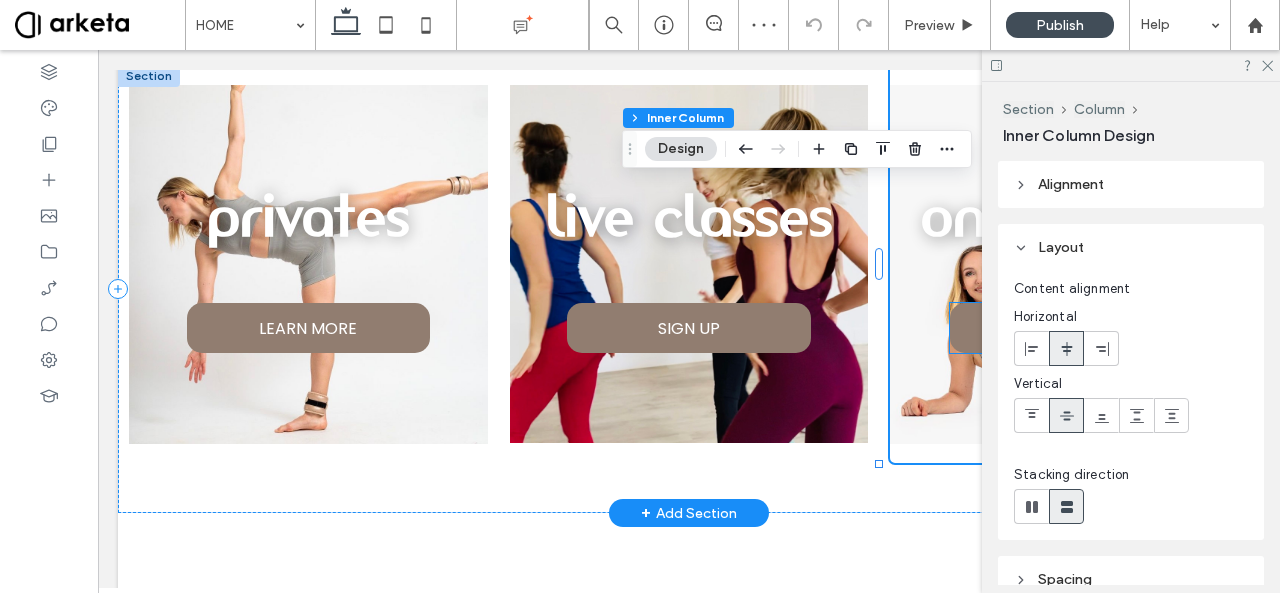 click on "COMING SOON" at bounding box center (1070, 328) 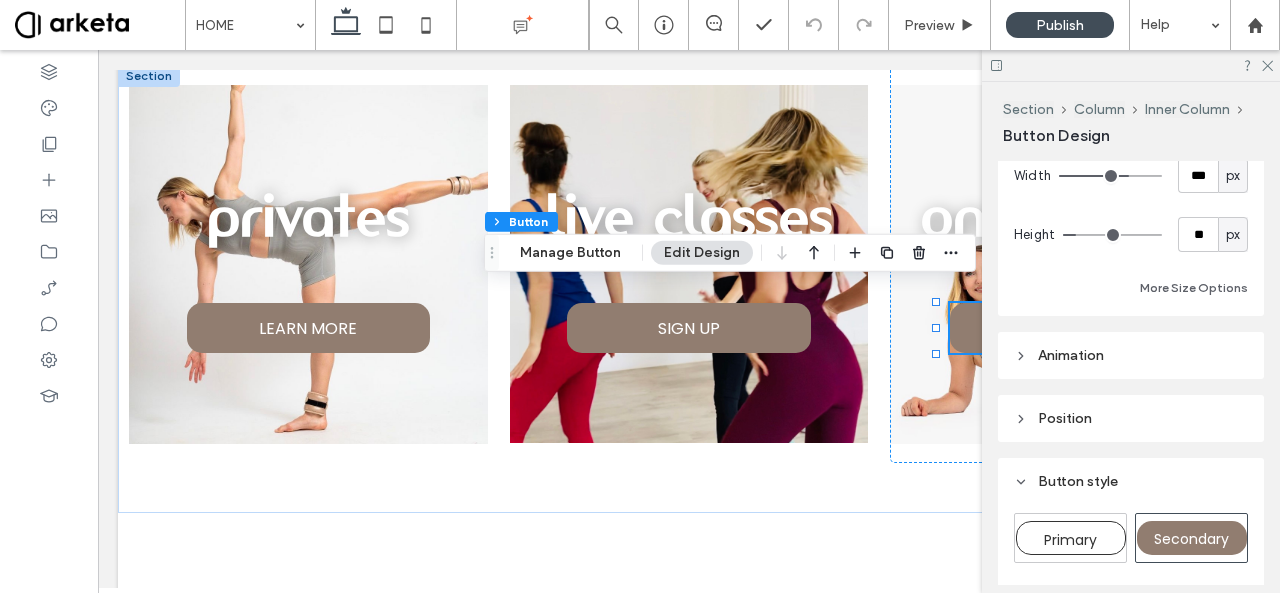 scroll, scrollTop: 172, scrollLeft: 0, axis: vertical 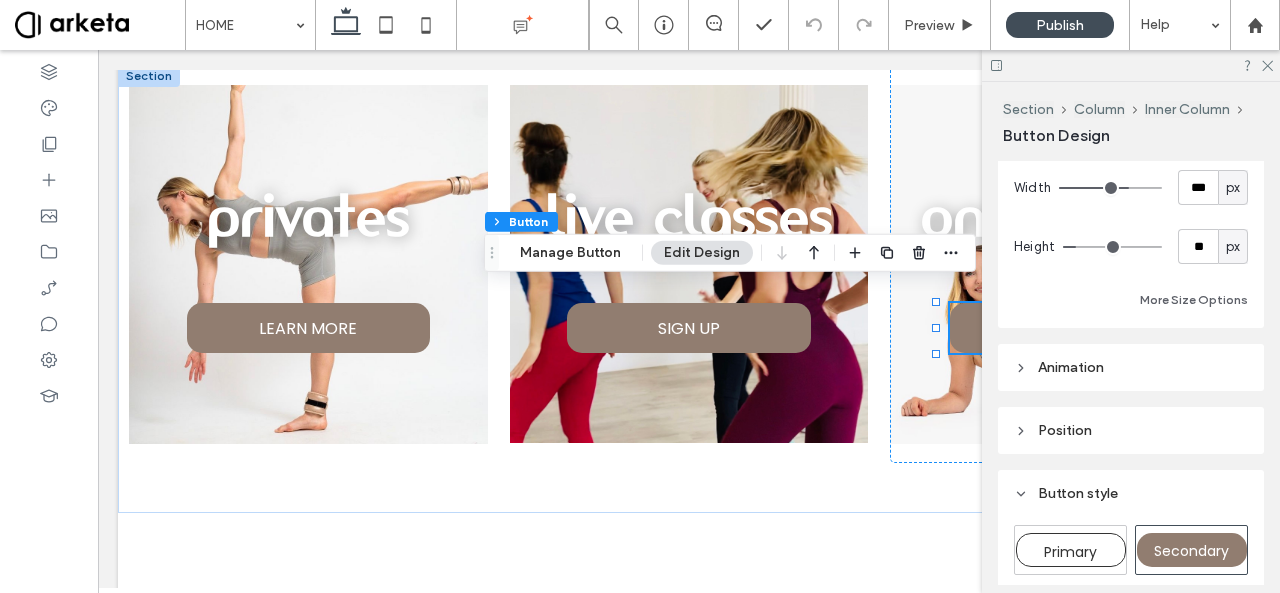 click on "px" at bounding box center (1233, 188) 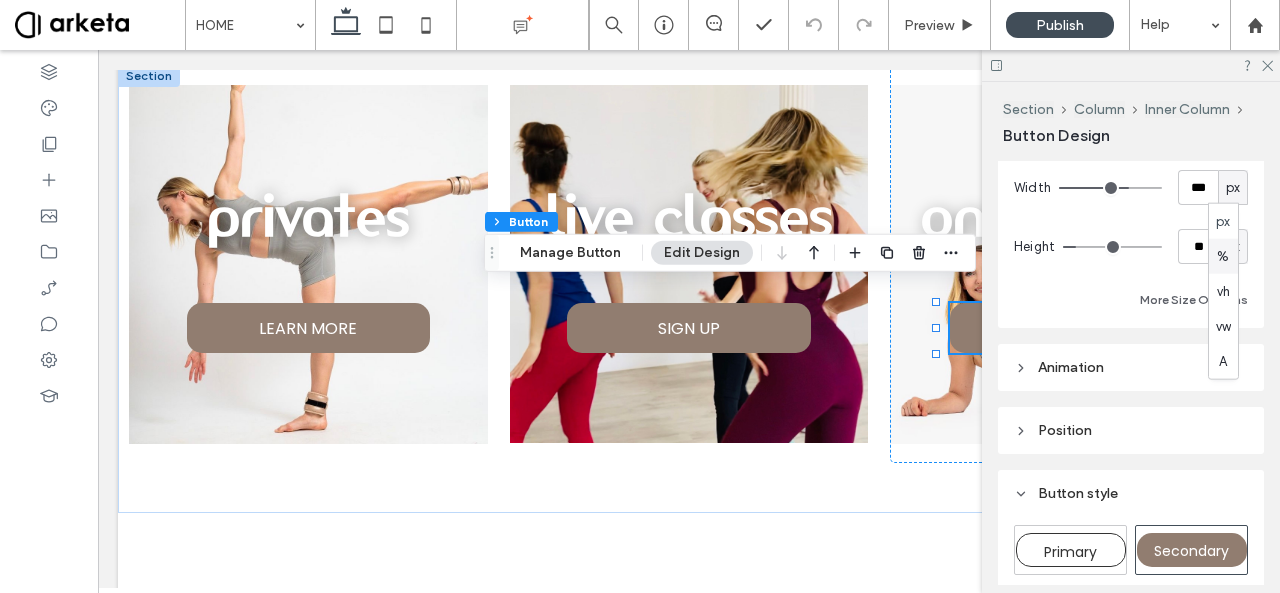 click on "%" at bounding box center (1223, 256) 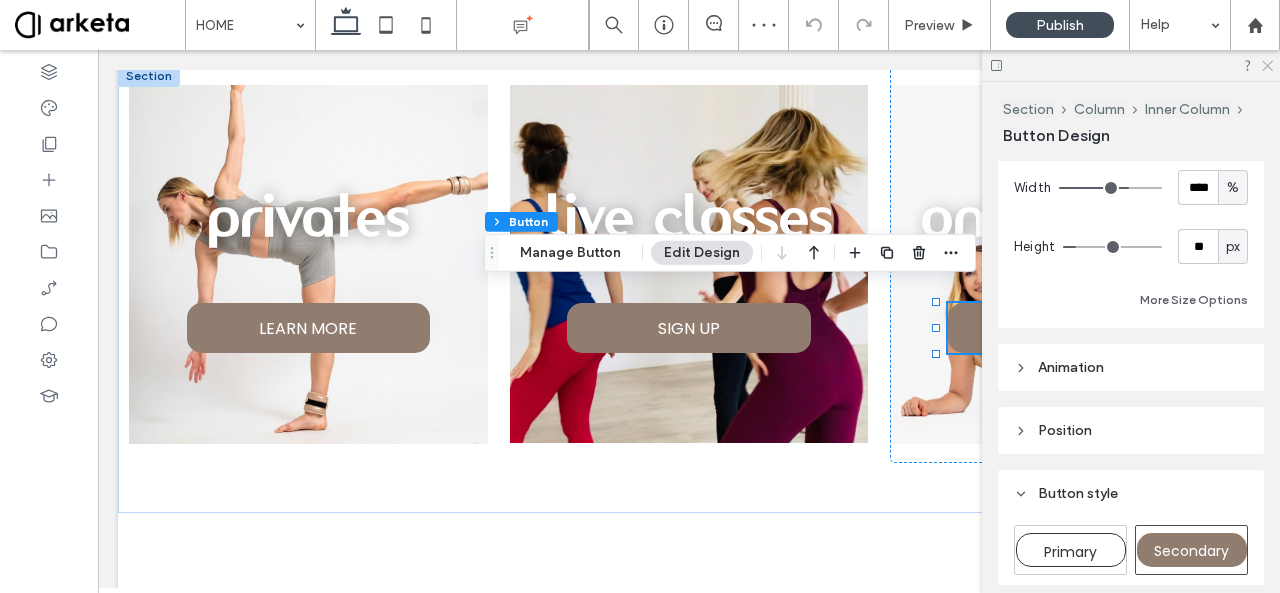 click 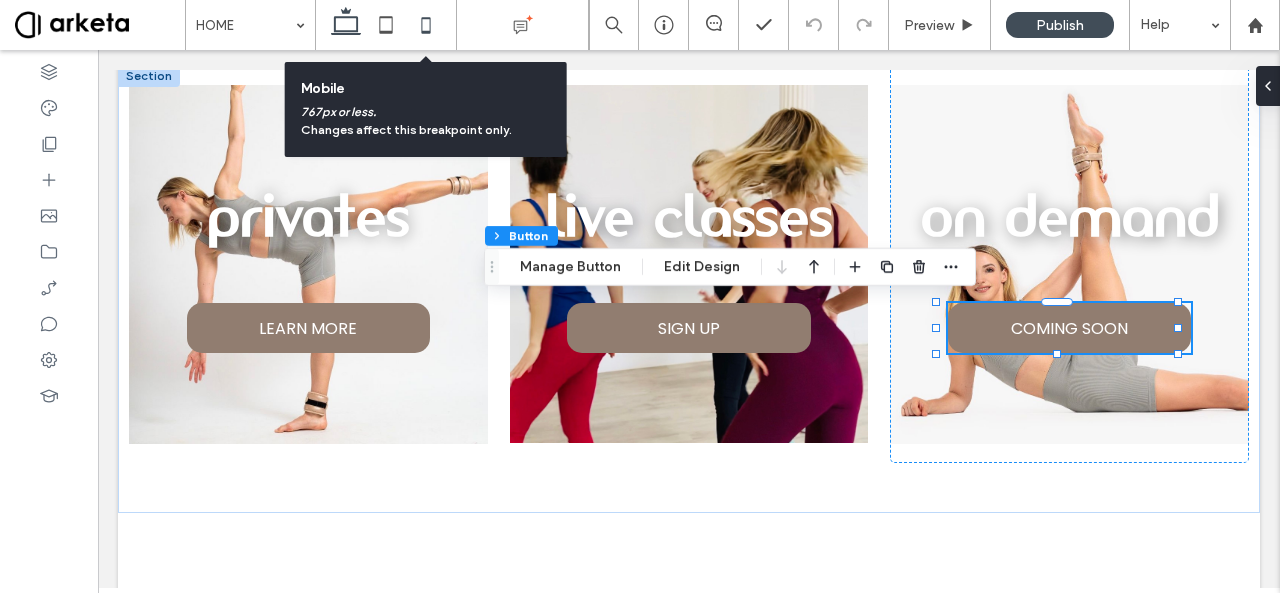 click 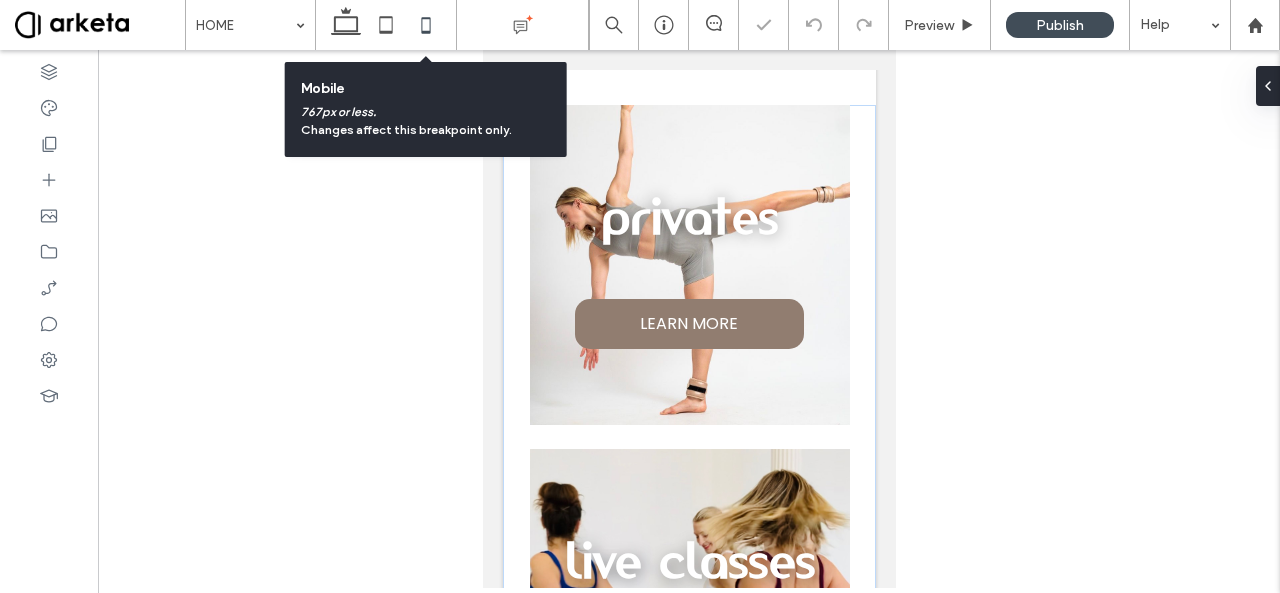 scroll, scrollTop: 1043, scrollLeft: 0, axis: vertical 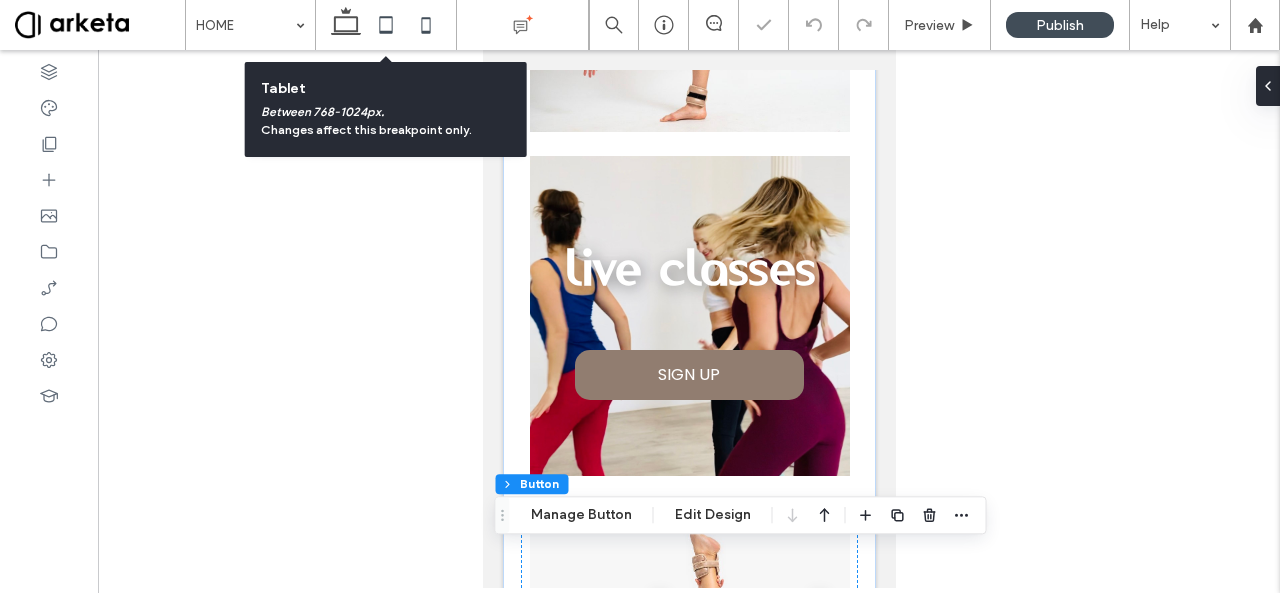 click 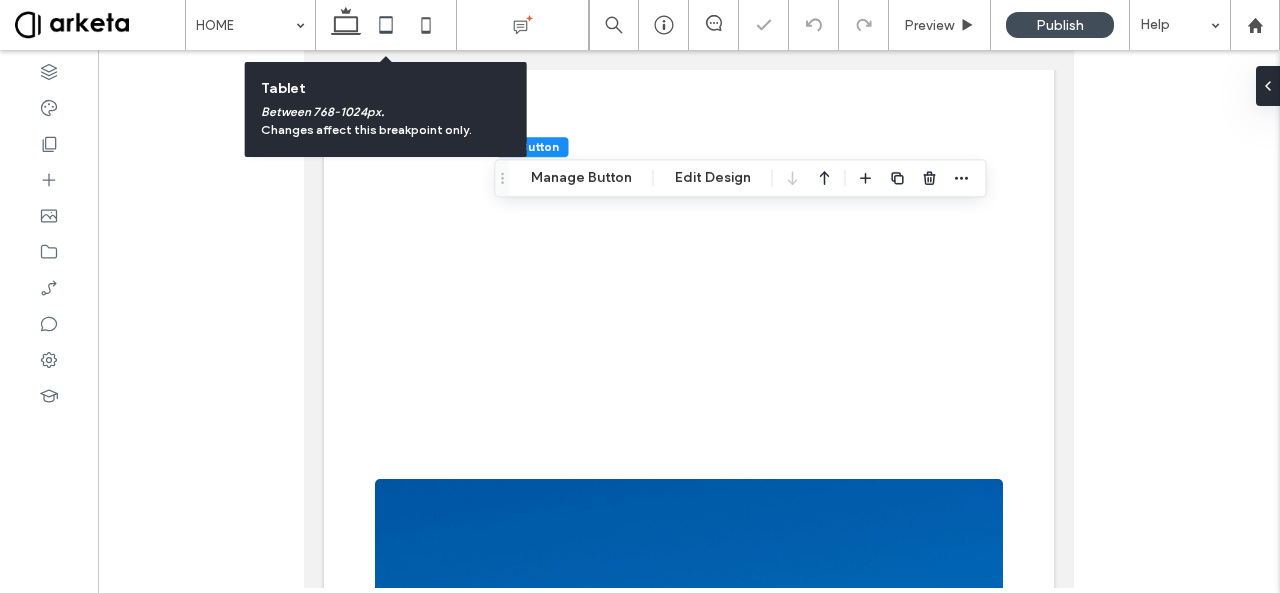 scroll, scrollTop: 716, scrollLeft: 0, axis: vertical 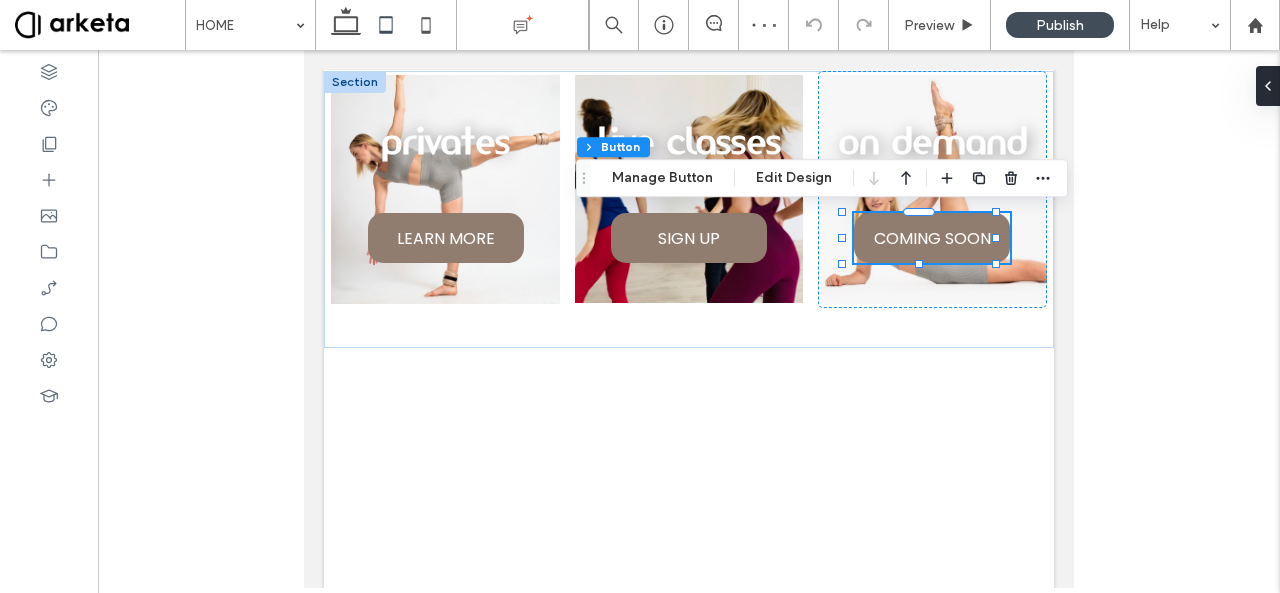 click at bounding box center (689, 319) 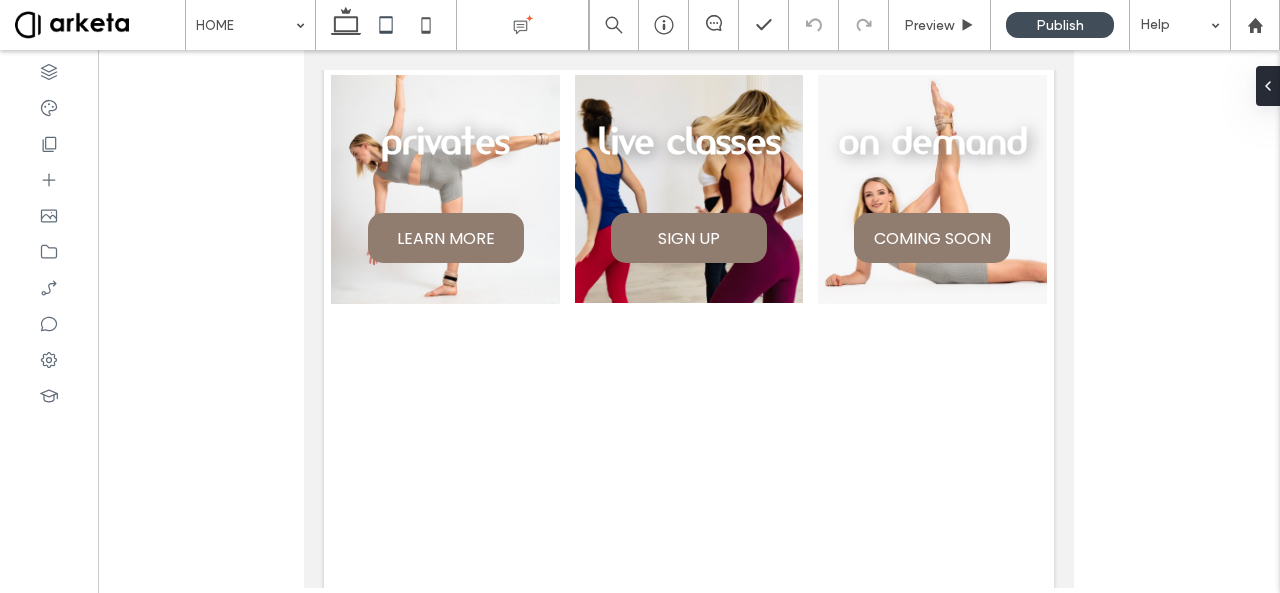 click at bounding box center [689, 319] 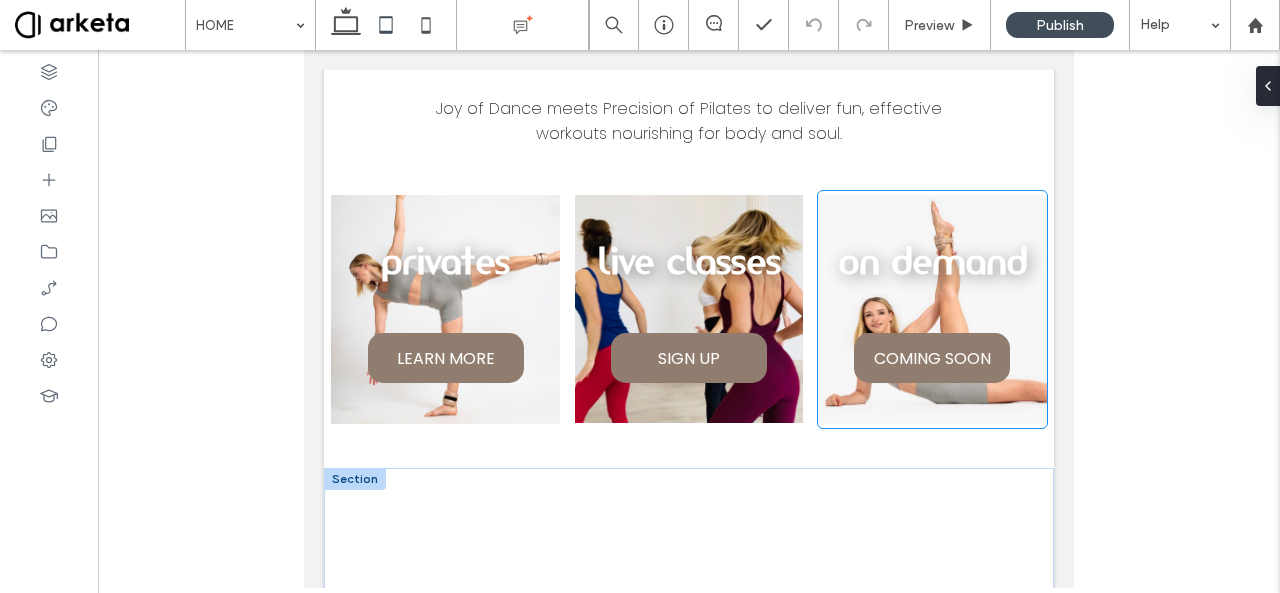 scroll, scrollTop: 594, scrollLeft: 0, axis: vertical 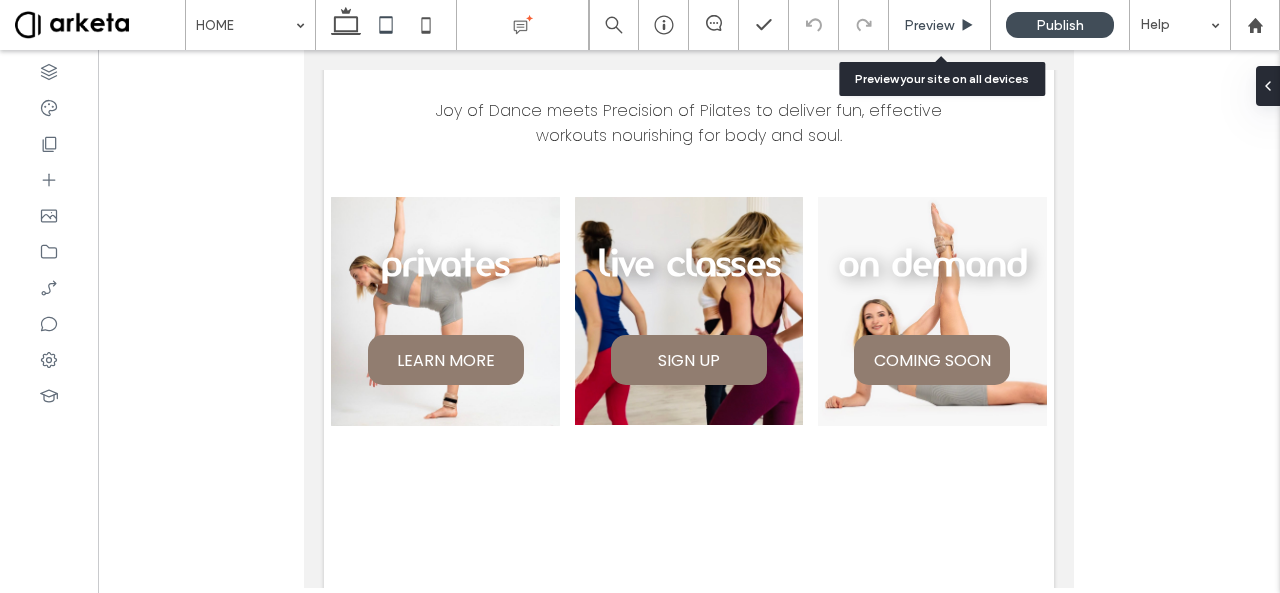 click on "Preview" at bounding box center [940, 25] 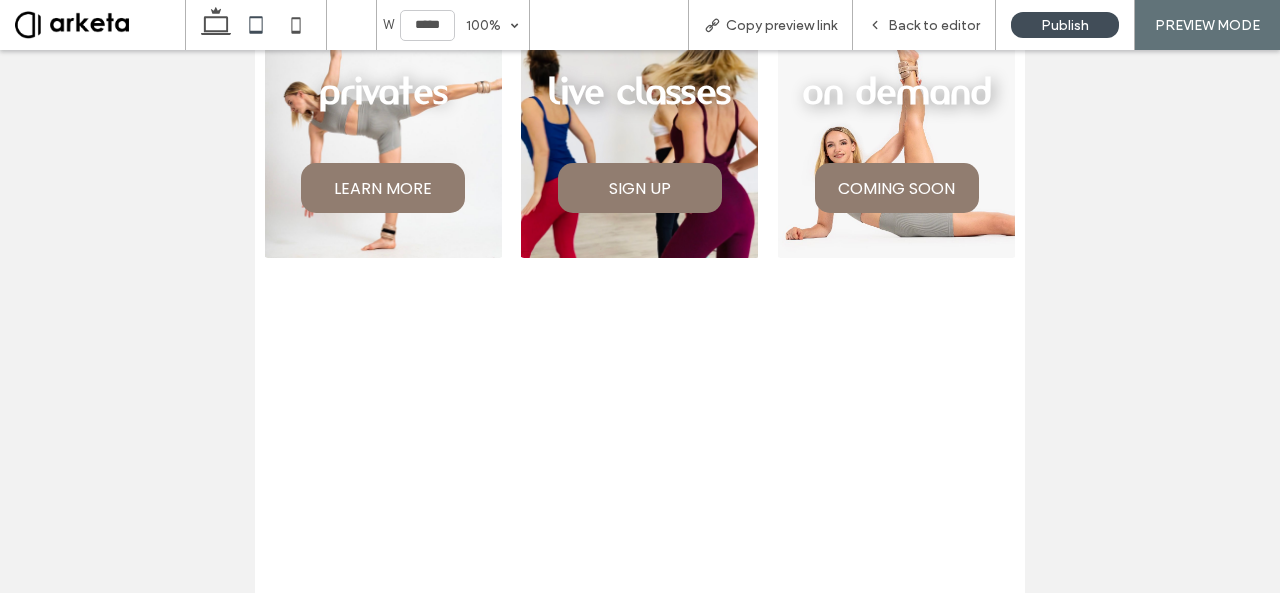 scroll, scrollTop: 712, scrollLeft: 0, axis: vertical 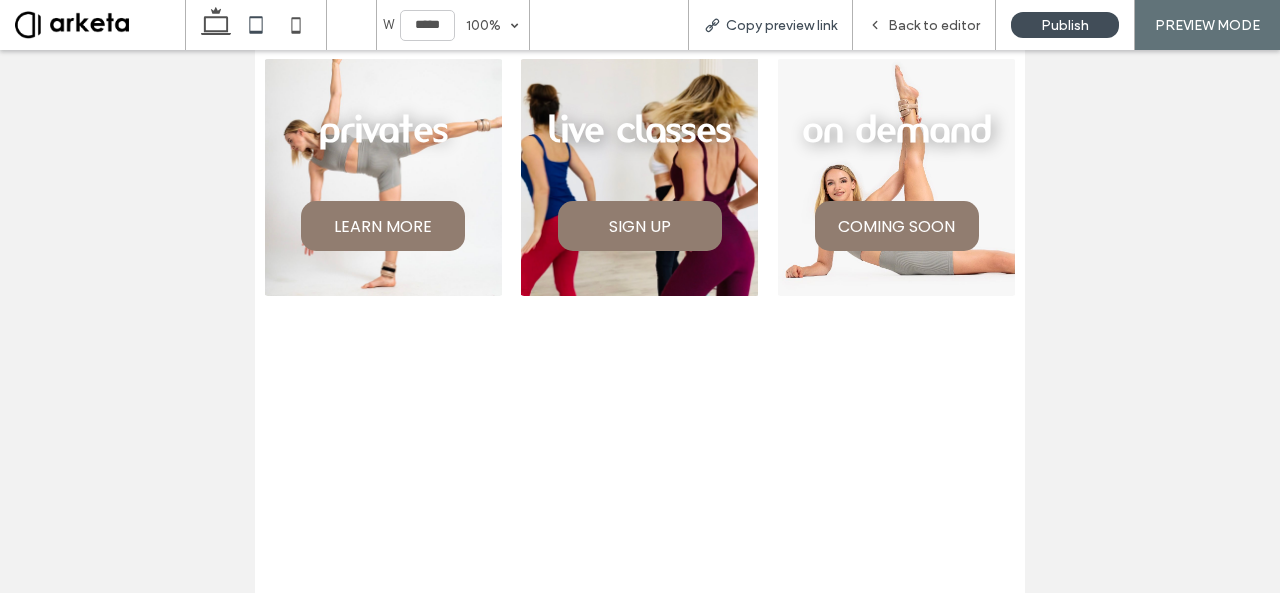 drag, startPoint x: 812, startPoint y: 1, endPoint x: 808, endPoint y: 13, distance: 12.649111 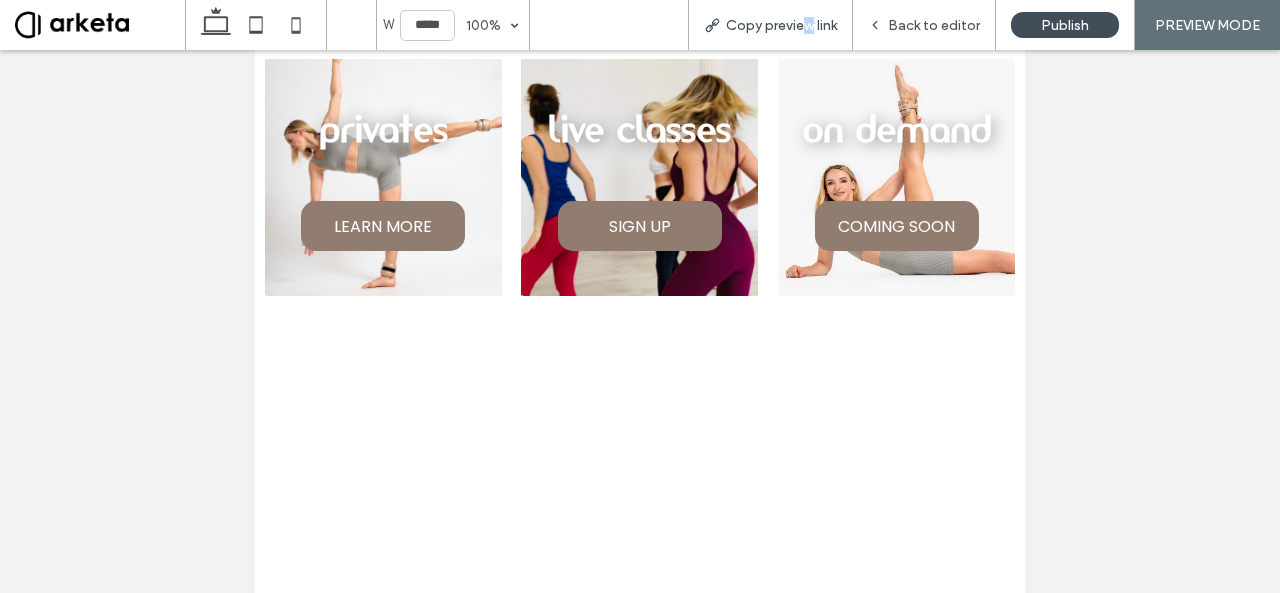 click on "Copy preview link" at bounding box center [770, 25] 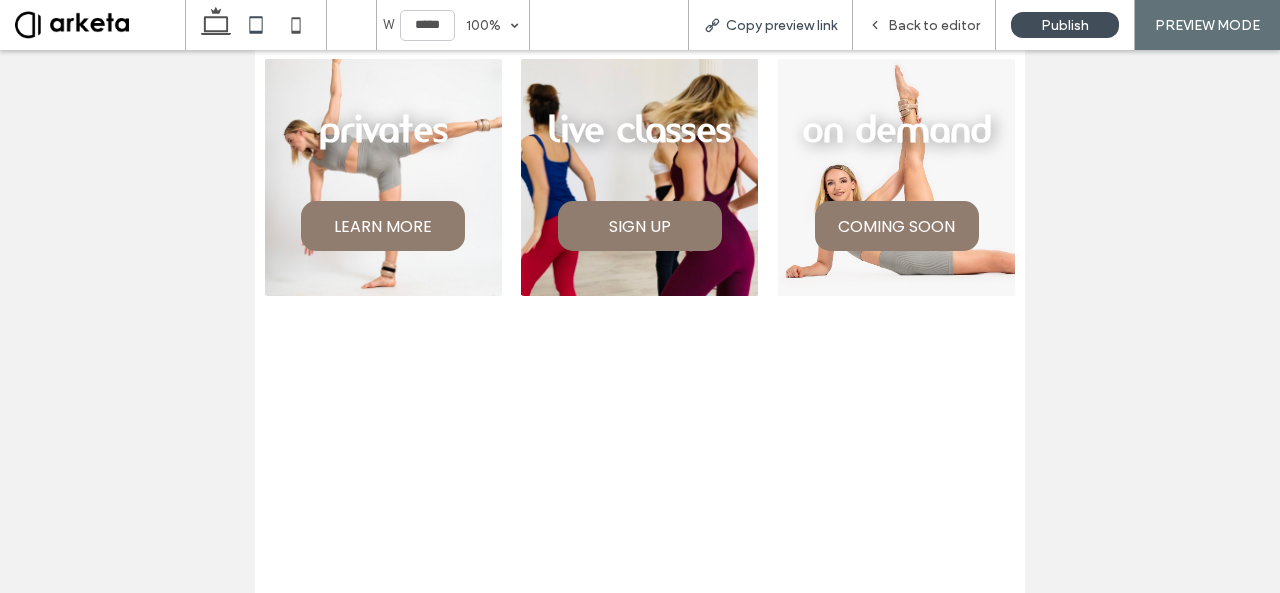 click on "Copy preview link" at bounding box center [770, 25] 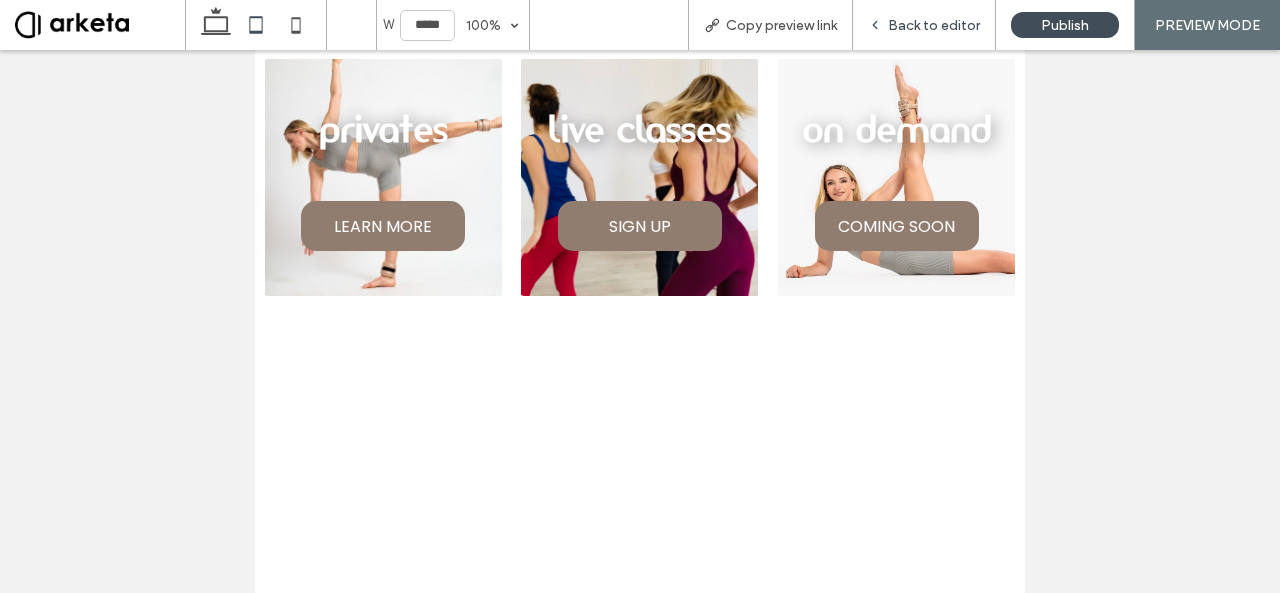 click on "Back to editor" at bounding box center (934, 25) 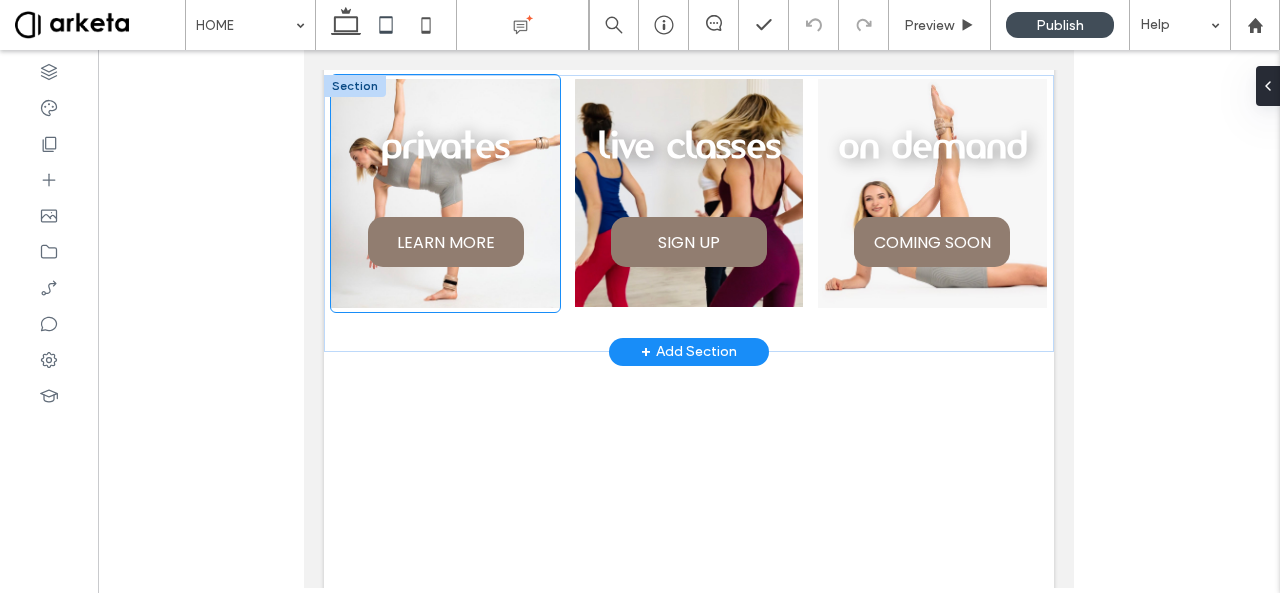 click on "privates
LEARN MORE" at bounding box center (445, 193) 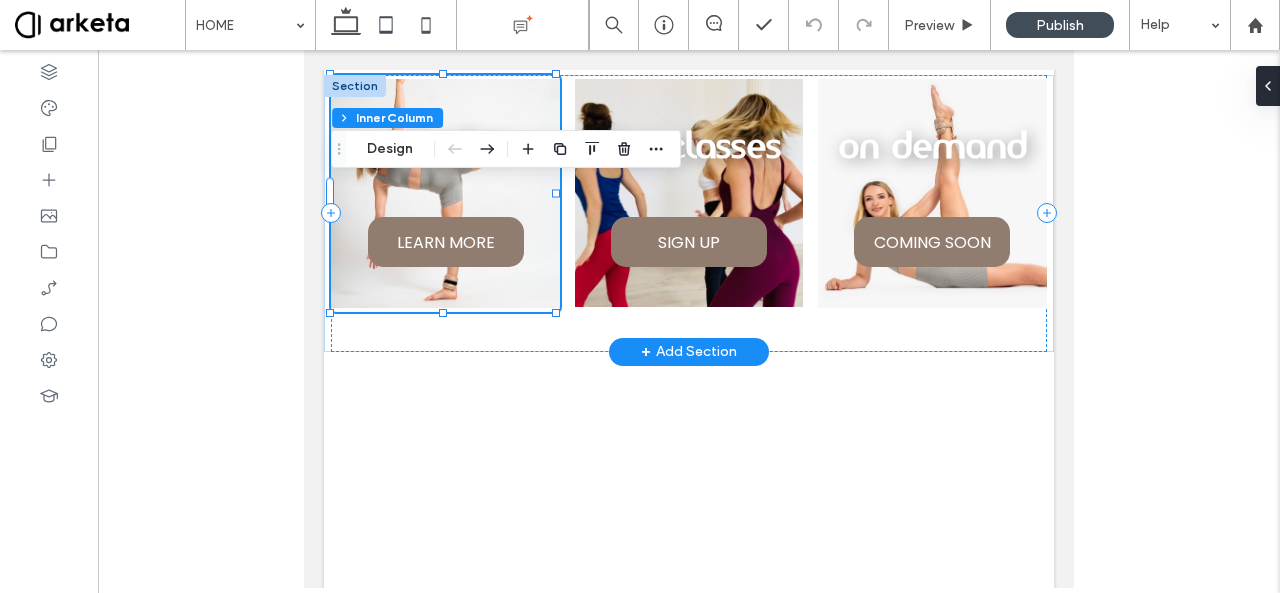 click on "privates
LEARN MORE" at bounding box center [445, 193] 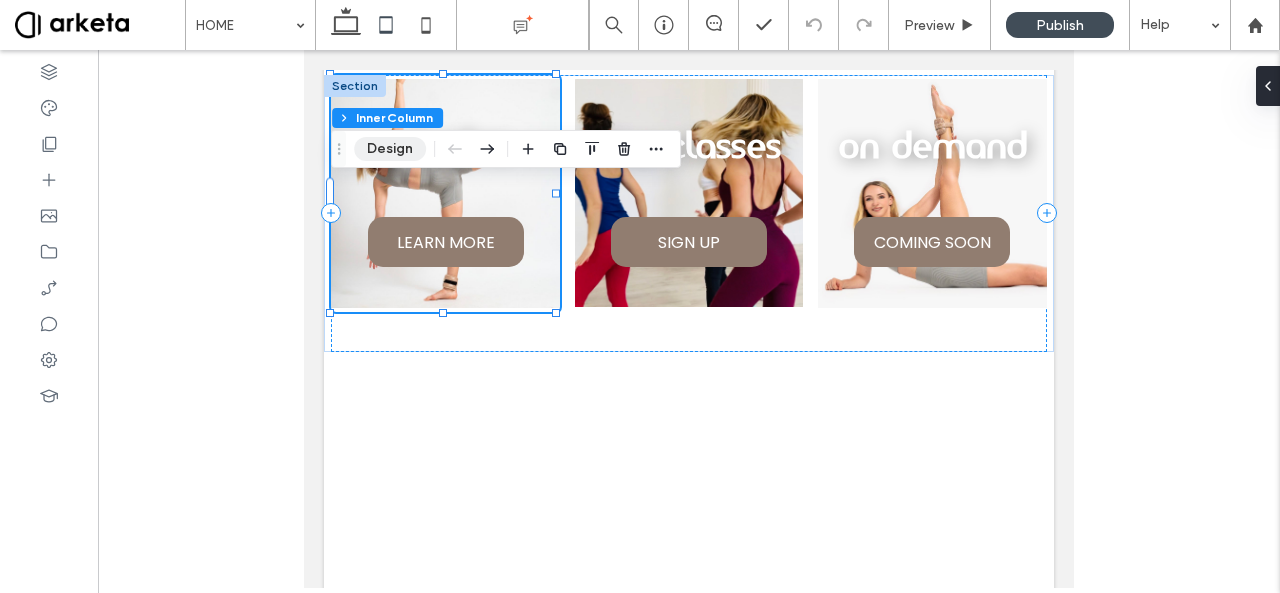 click on "Design" at bounding box center (390, 149) 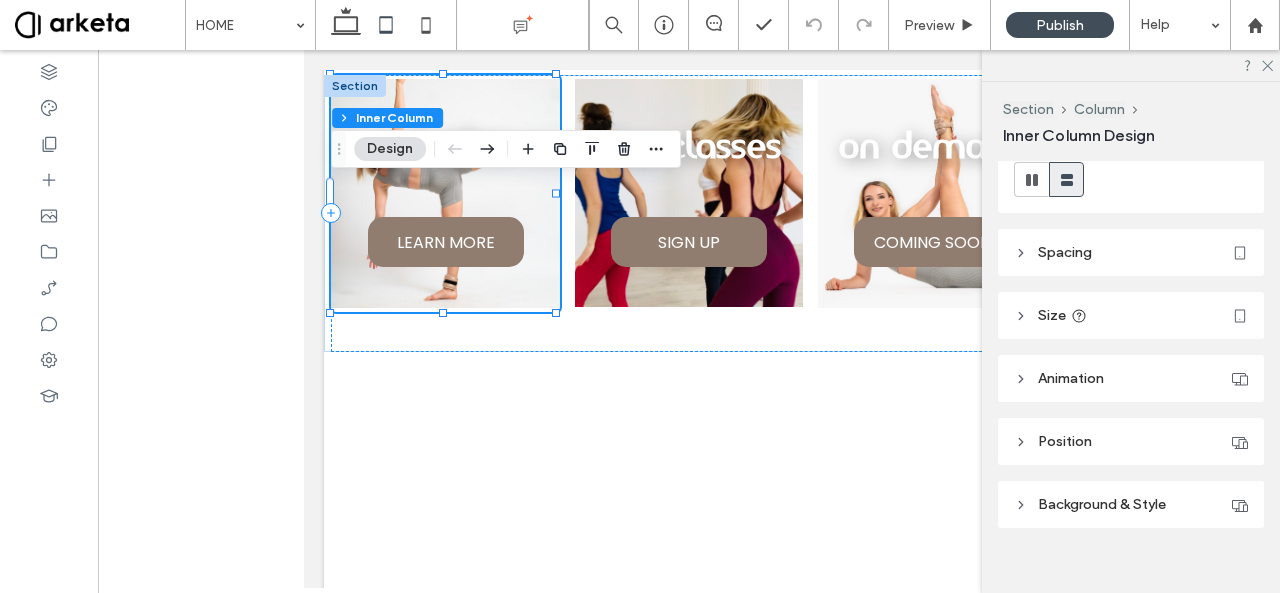 scroll, scrollTop: 347, scrollLeft: 0, axis: vertical 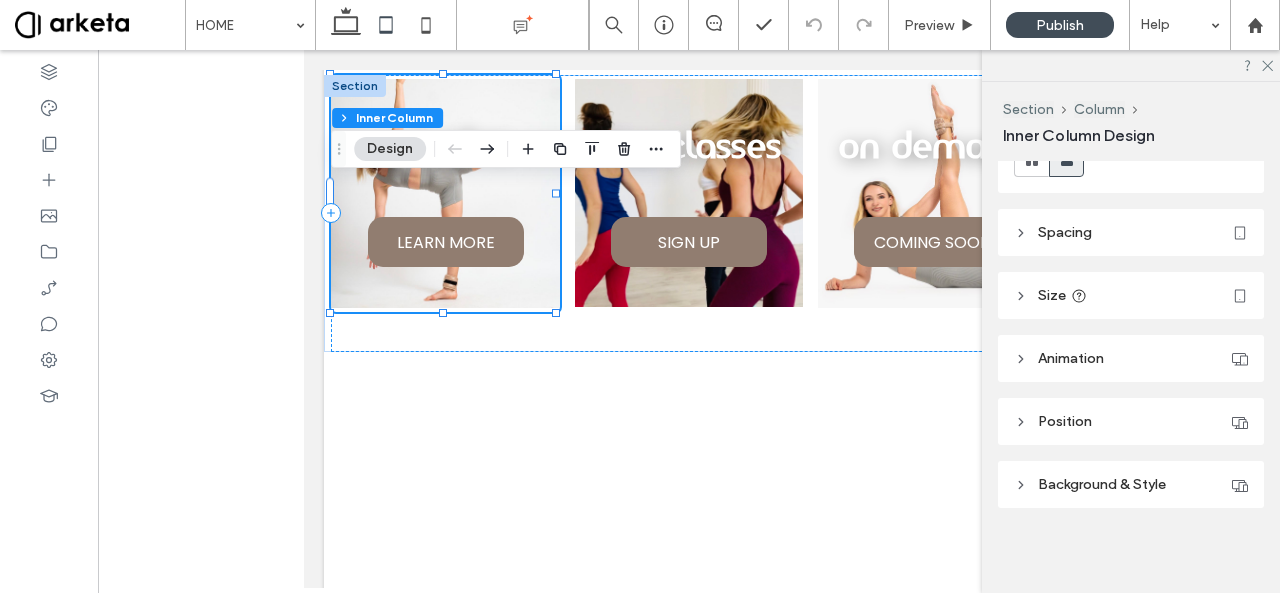 click on "Spacing" at bounding box center [1131, 232] 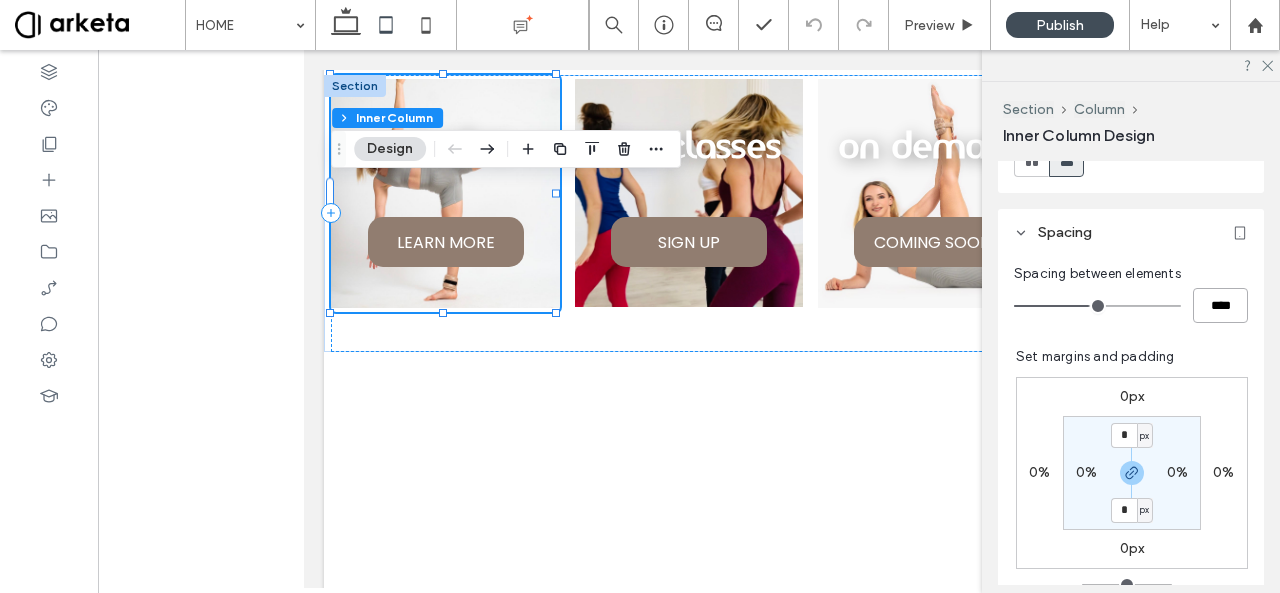 click on "****" at bounding box center (1220, 305) 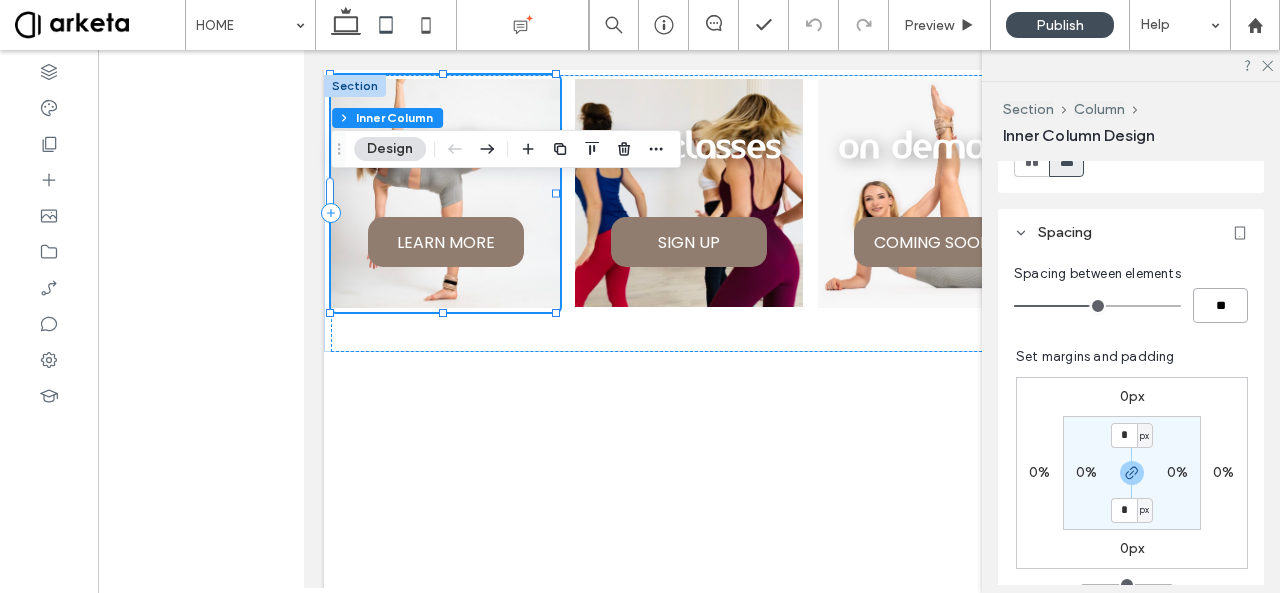 type on "**" 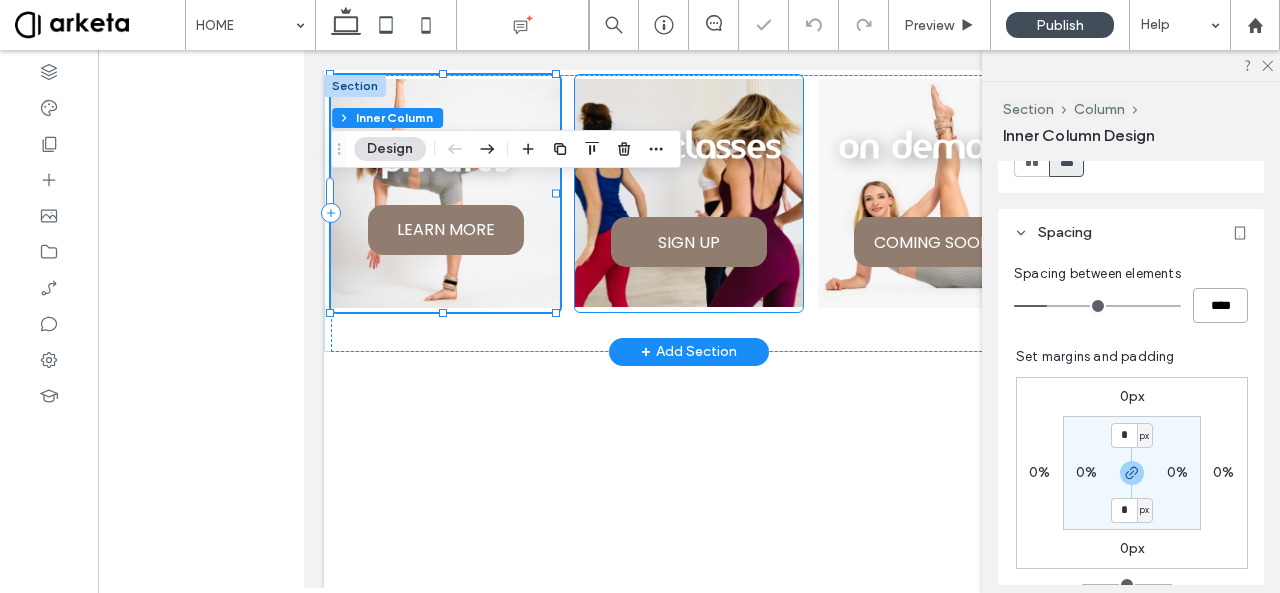 click on "live classes
SIGN UP" at bounding box center [689, 193] 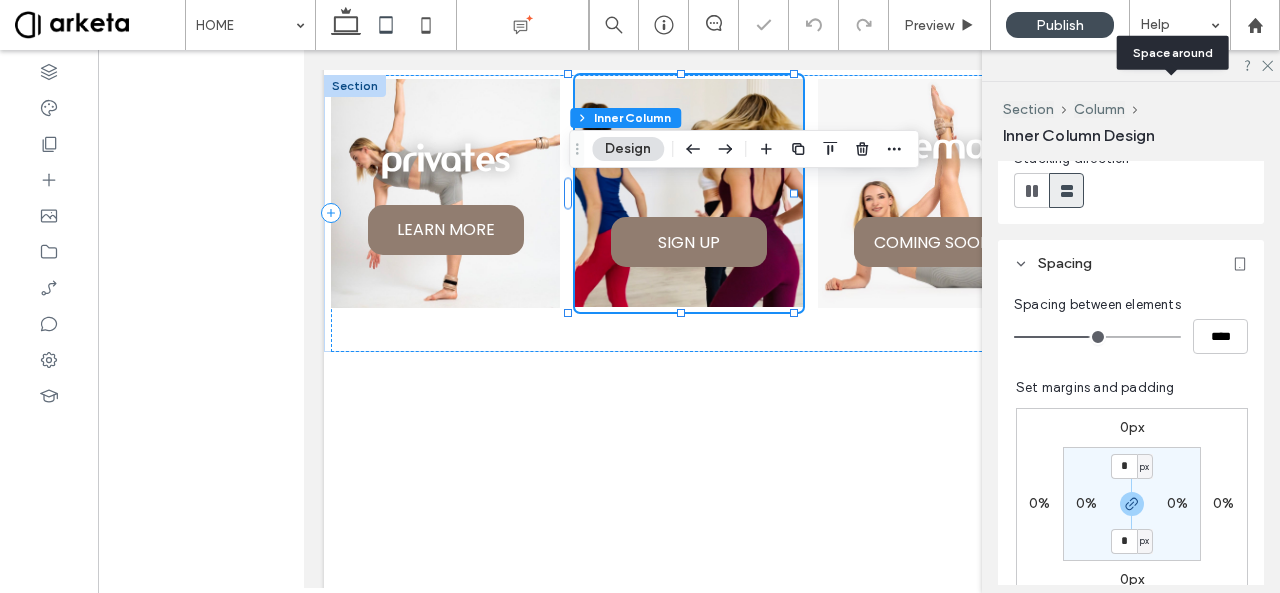 scroll, scrollTop: 316, scrollLeft: 0, axis: vertical 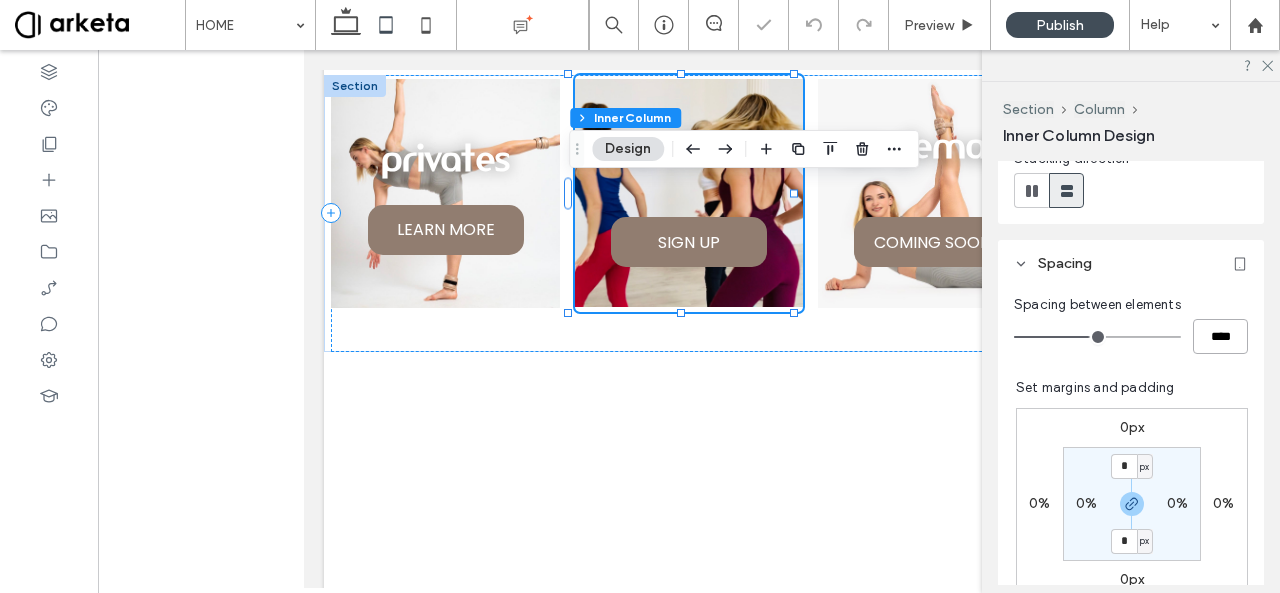 click on "****" at bounding box center (1220, 336) 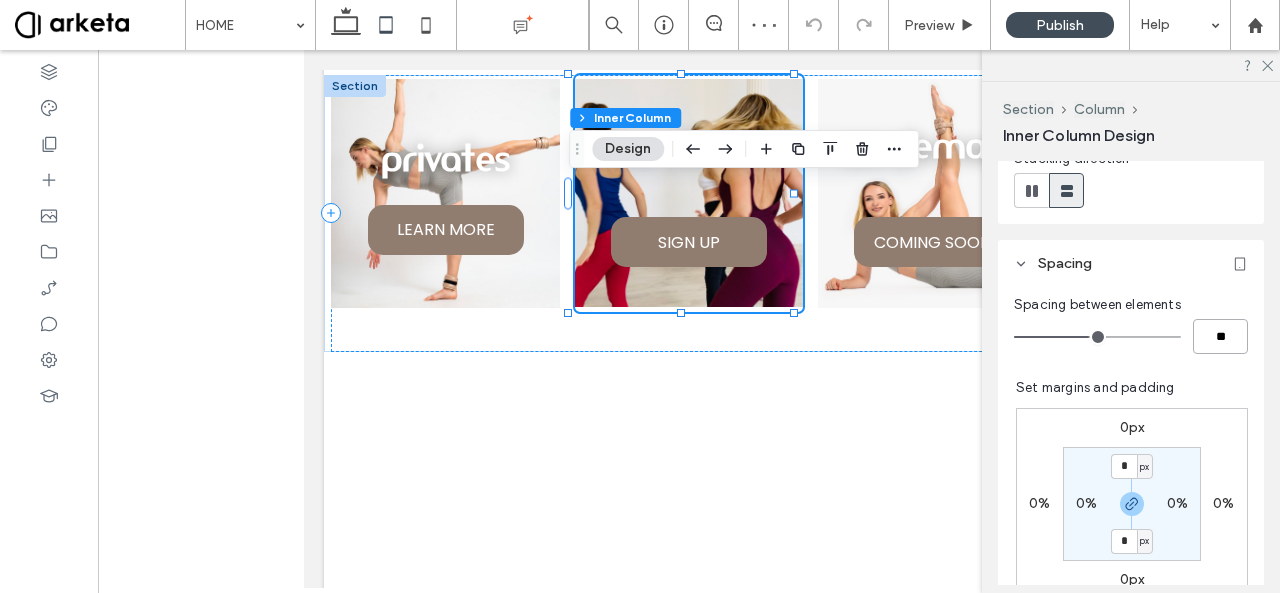 type on "**" 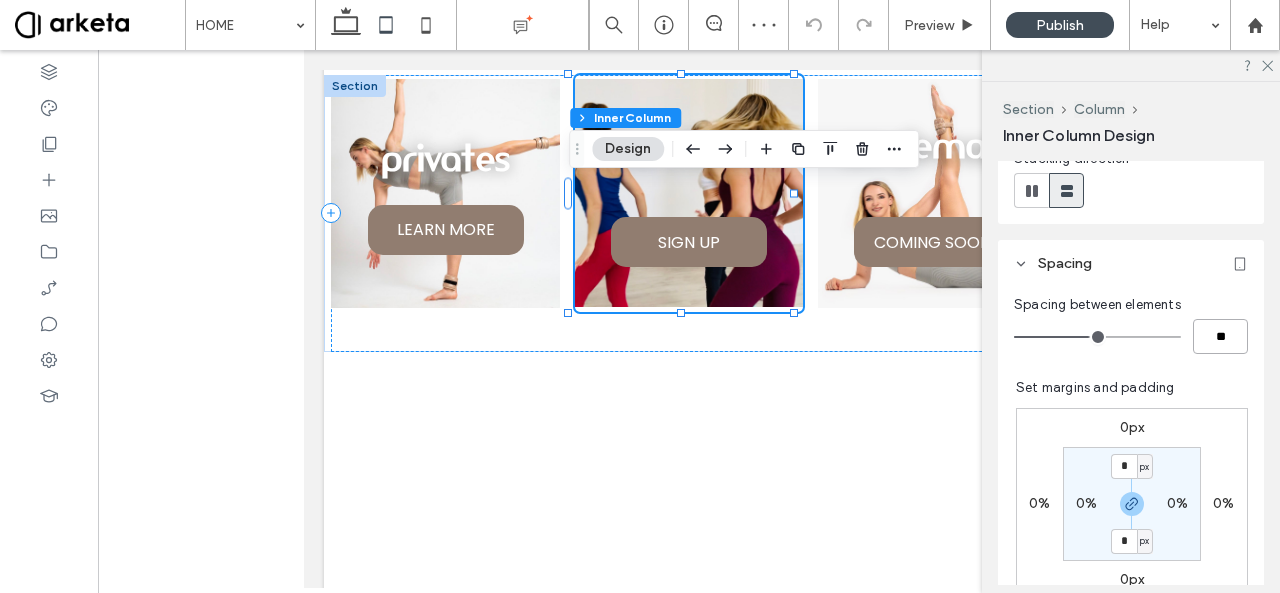 type on "**" 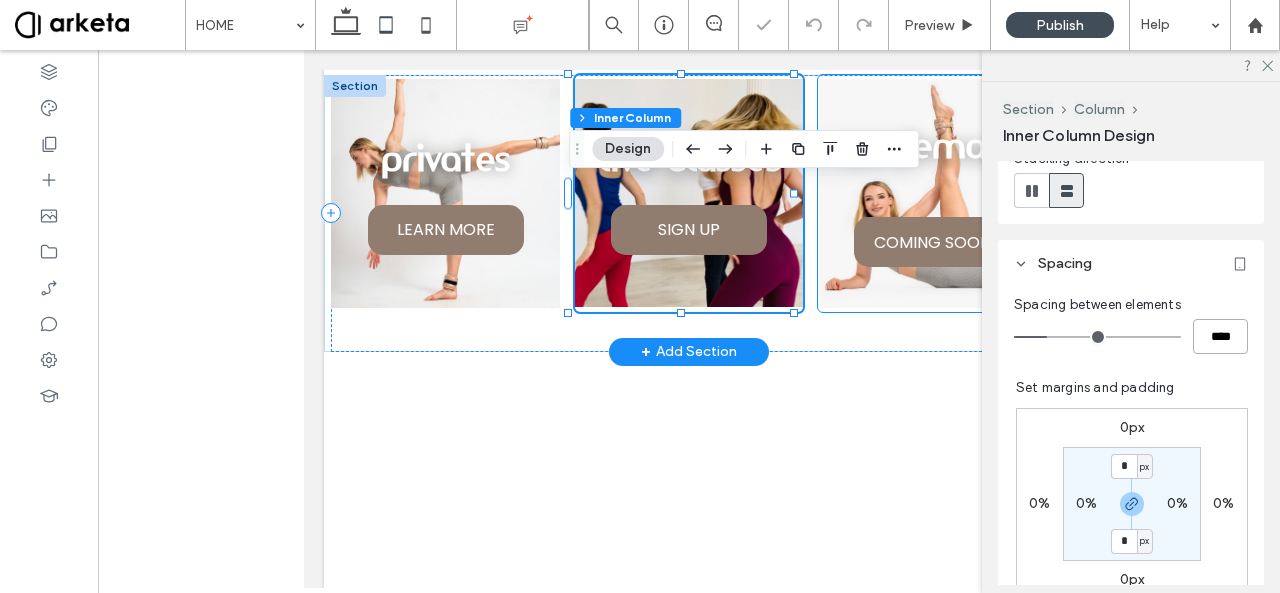 click on "on demand
COMING SOON" at bounding box center (932, 193) 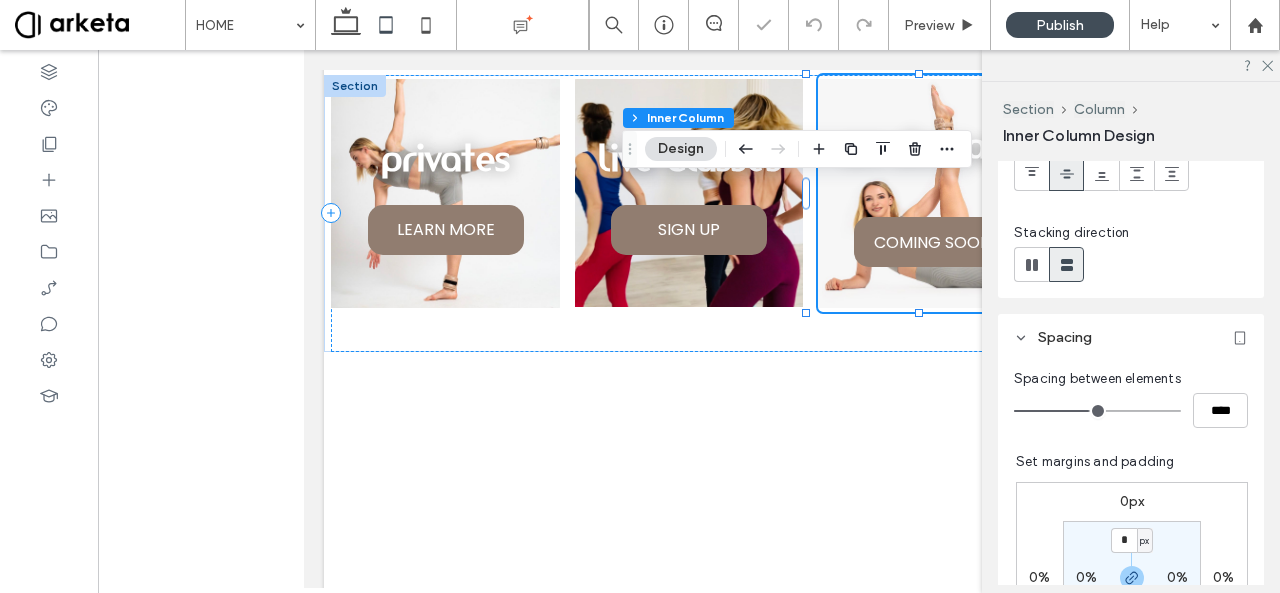 scroll, scrollTop: 264, scrollLeft: 0, axis: vertical 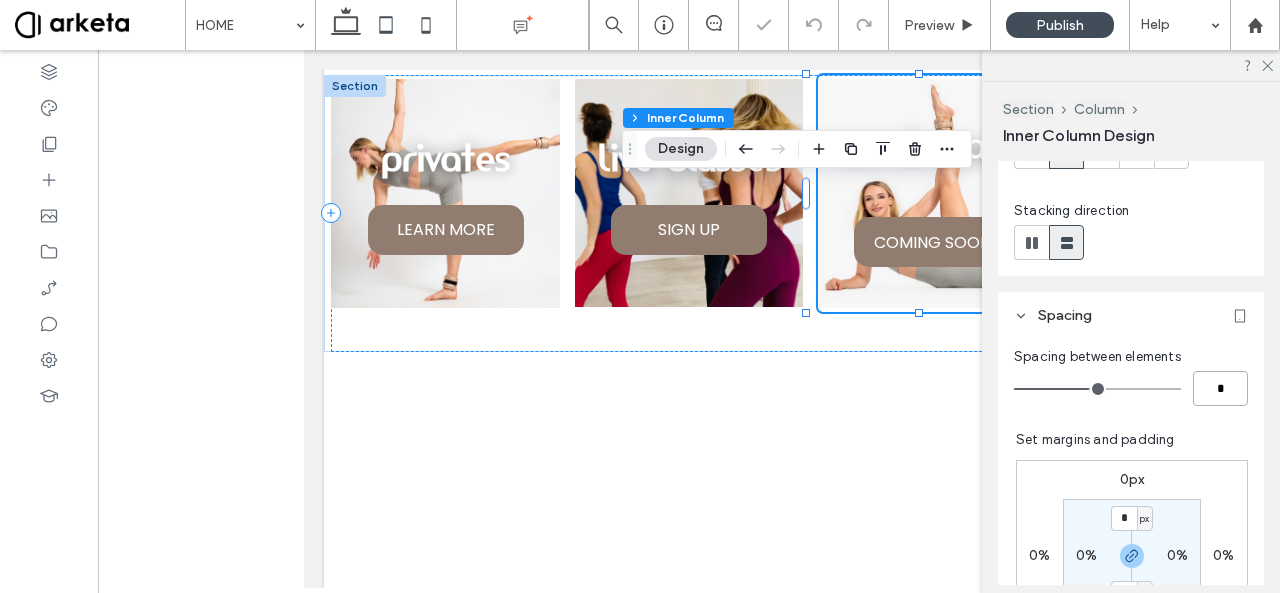 click on "*" at bounding box center [1220, 388] 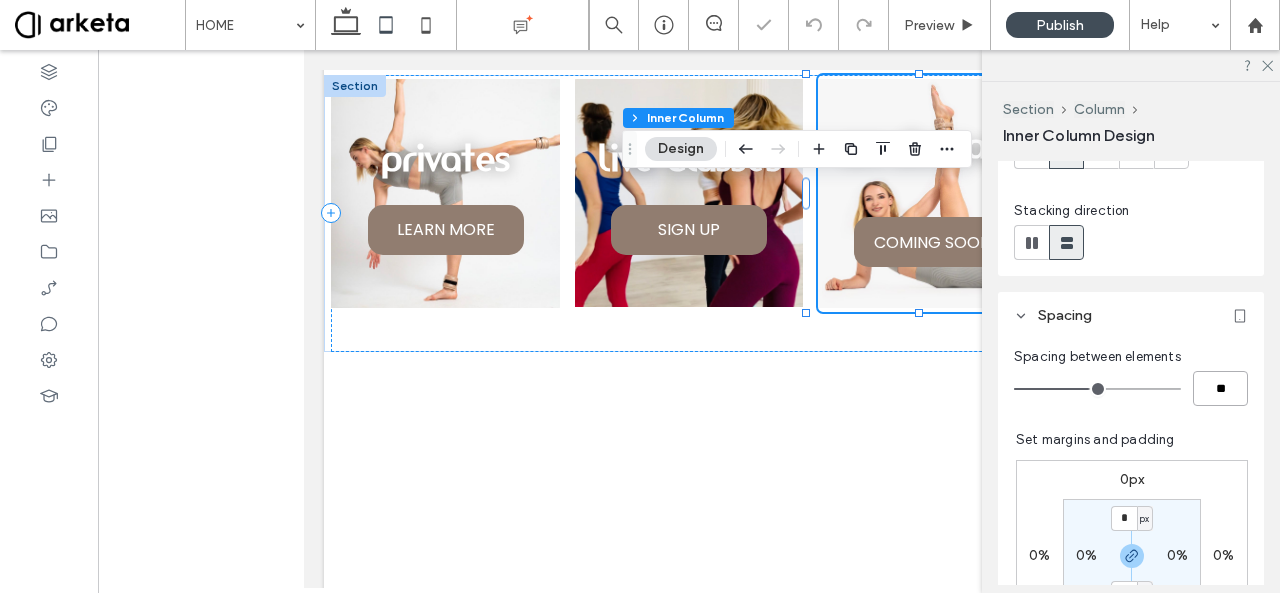 type on "**" 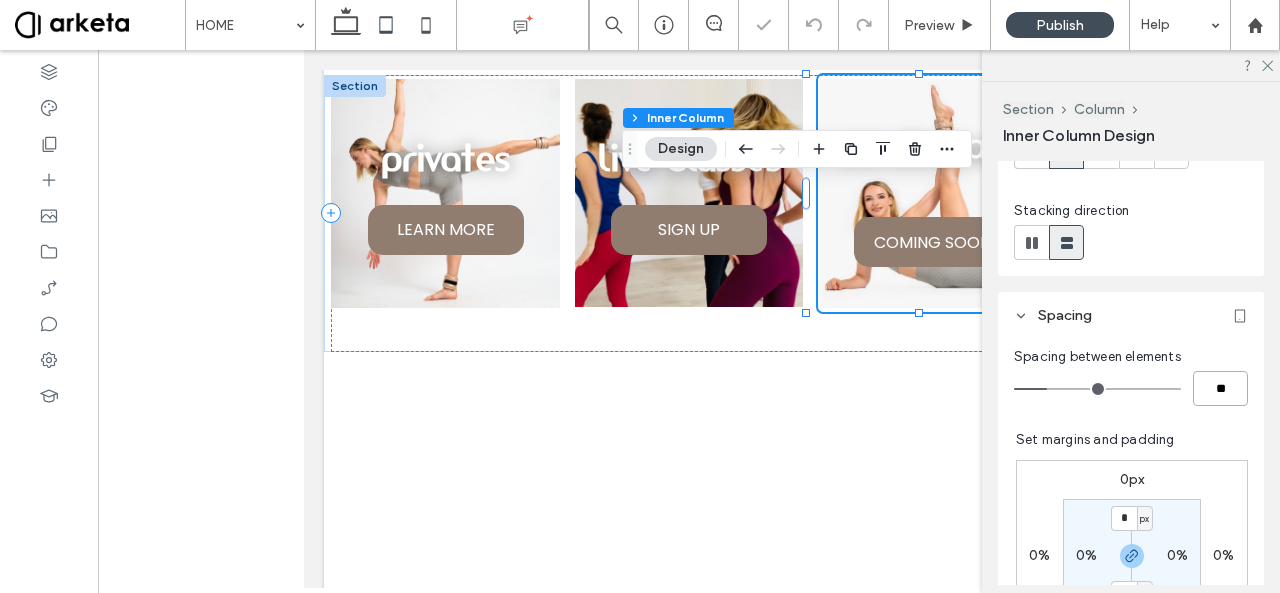 type on "**" 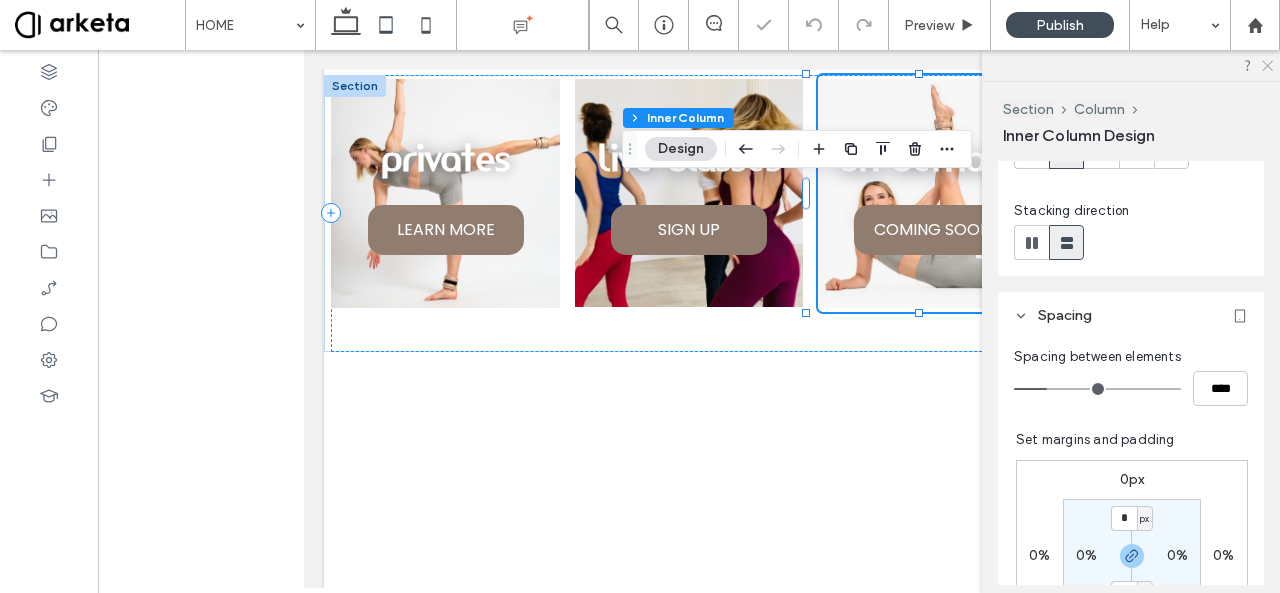 click 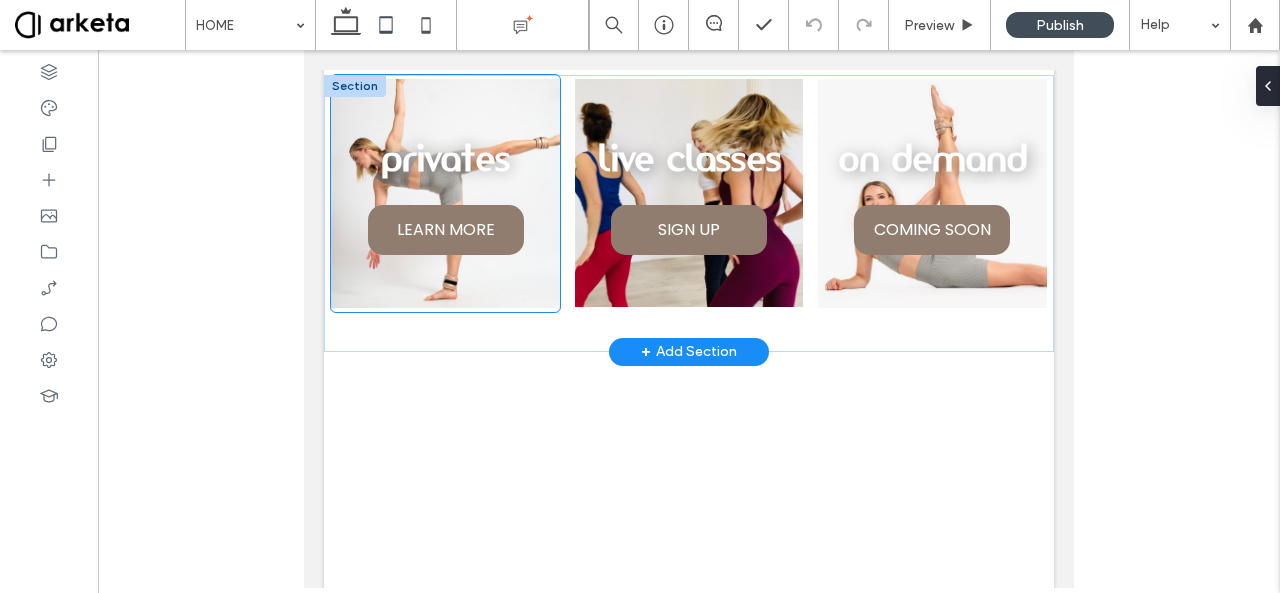 click on "LEARN MORE" at bounding box center (446, 230) 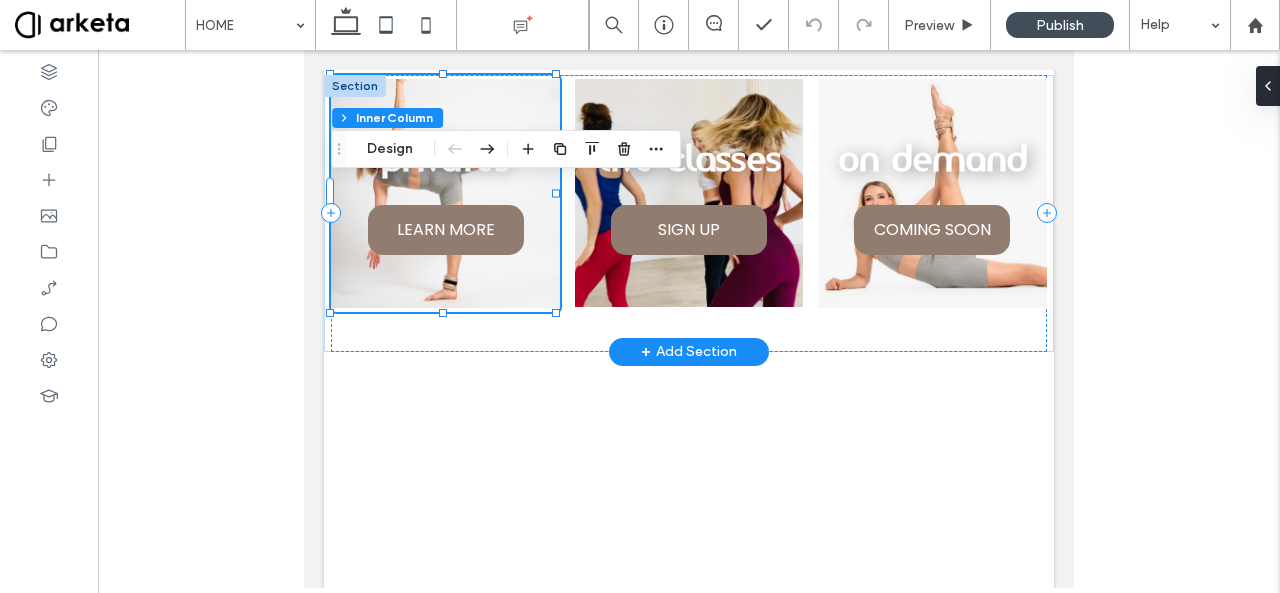 click on "LEARN MORE" at bounding box center (446, 230) 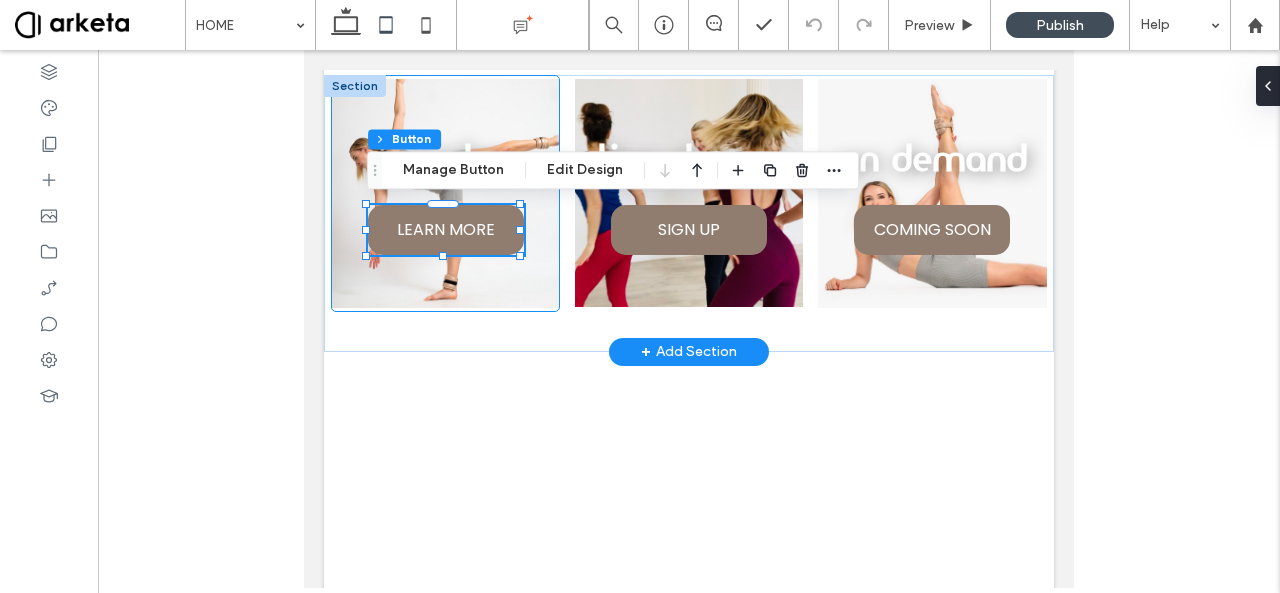 type on "**" 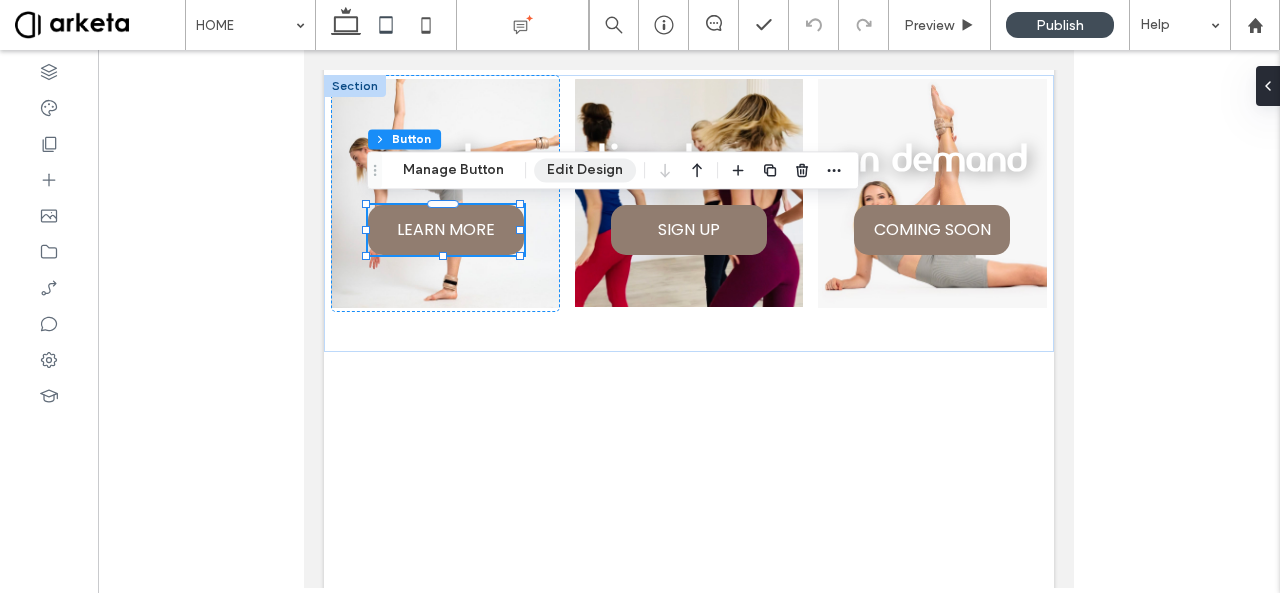 click on "Edit Design" at bounding box center [585, 170] 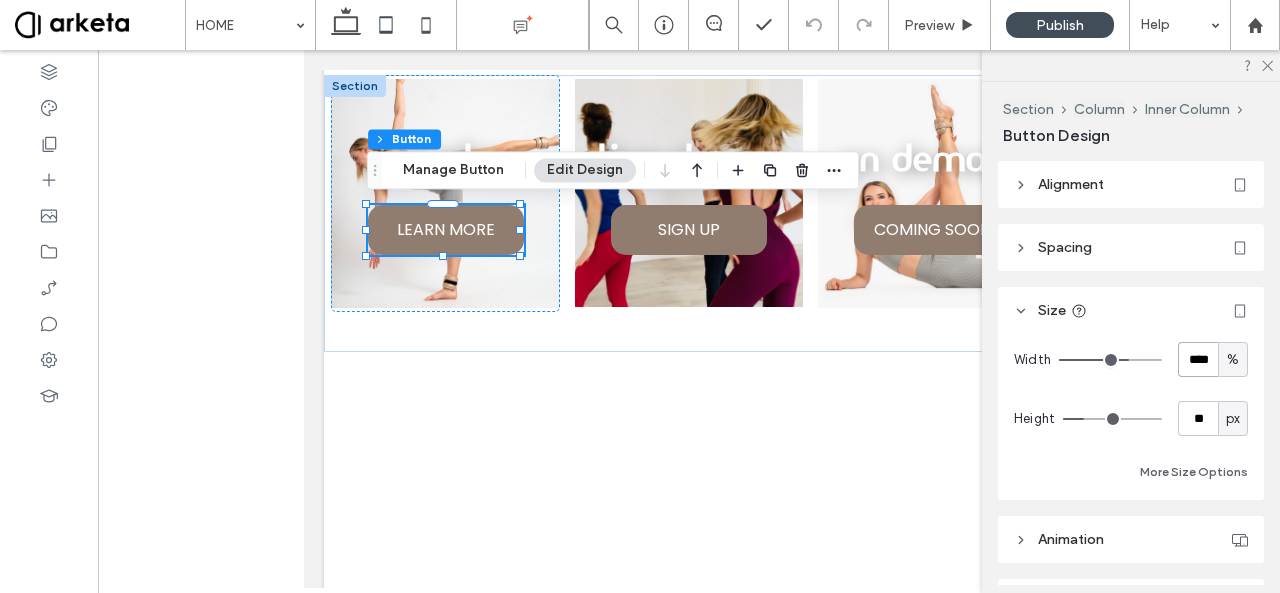 click on "****" at bounding box center [1198, 359] 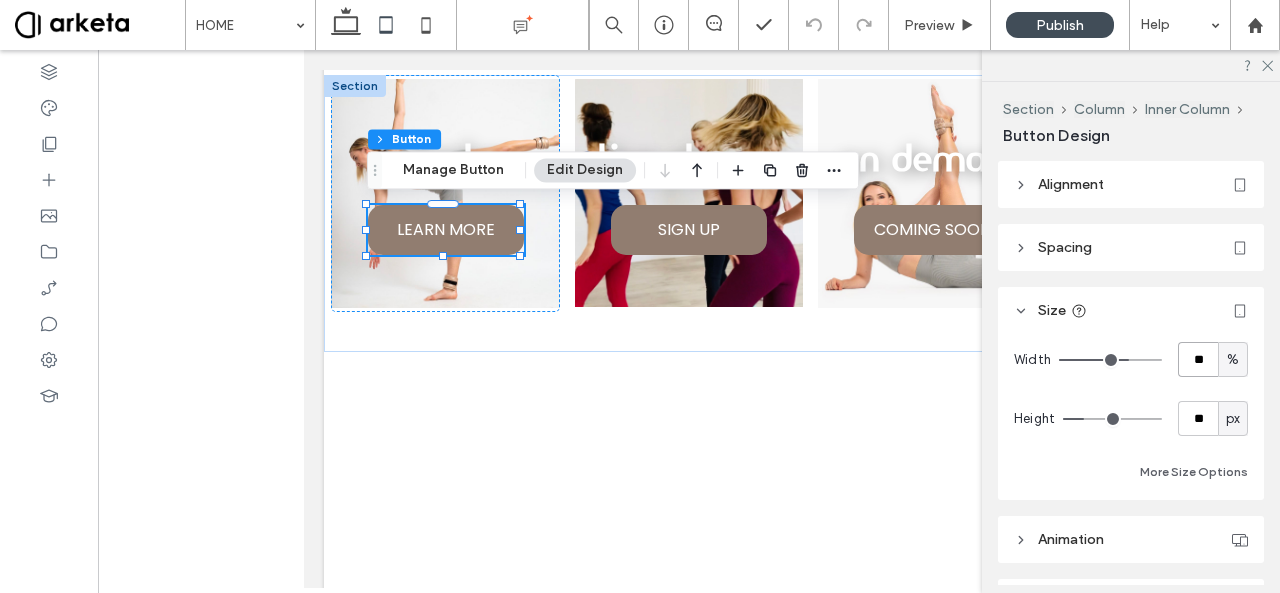 type on "**" 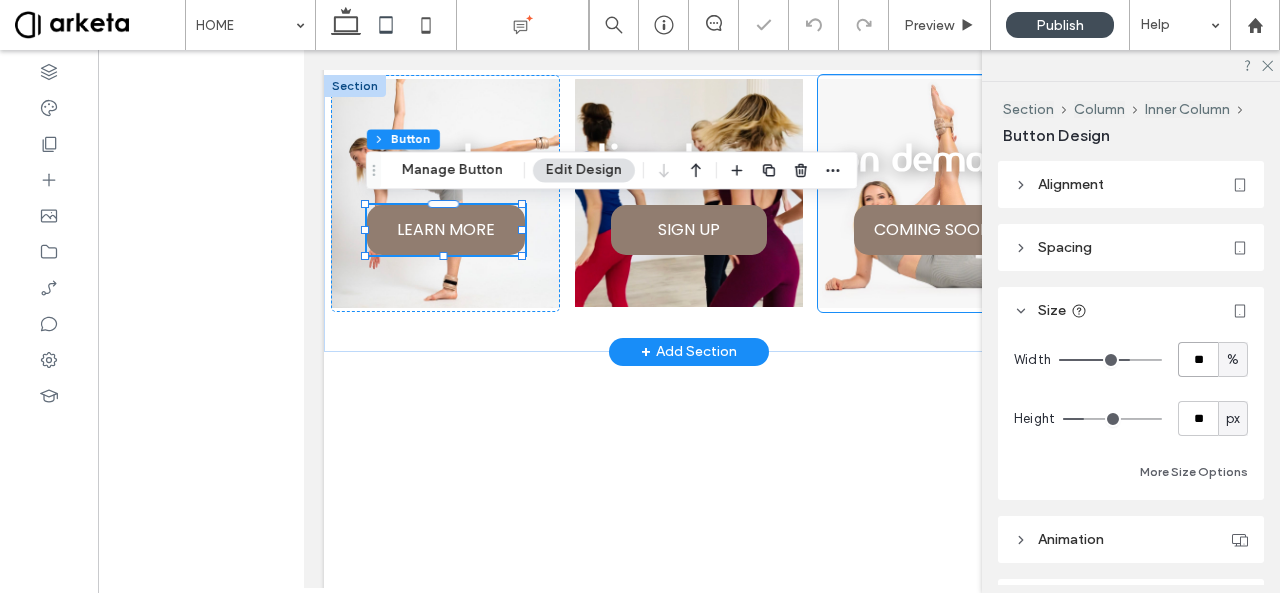 type on "*" 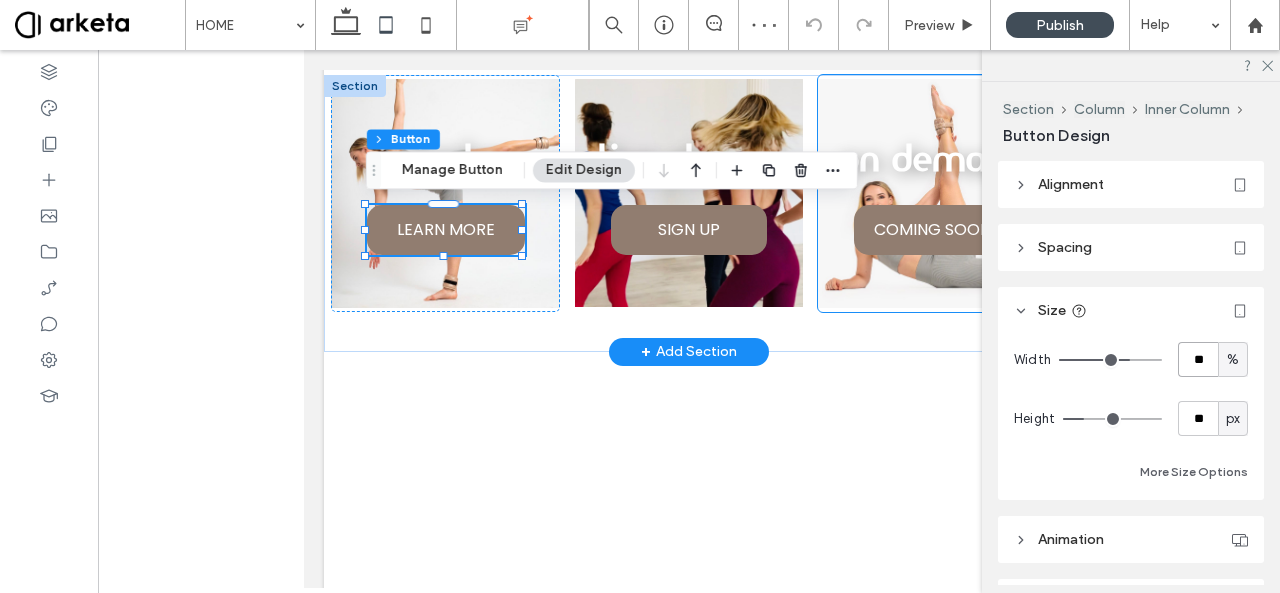 type on "**" 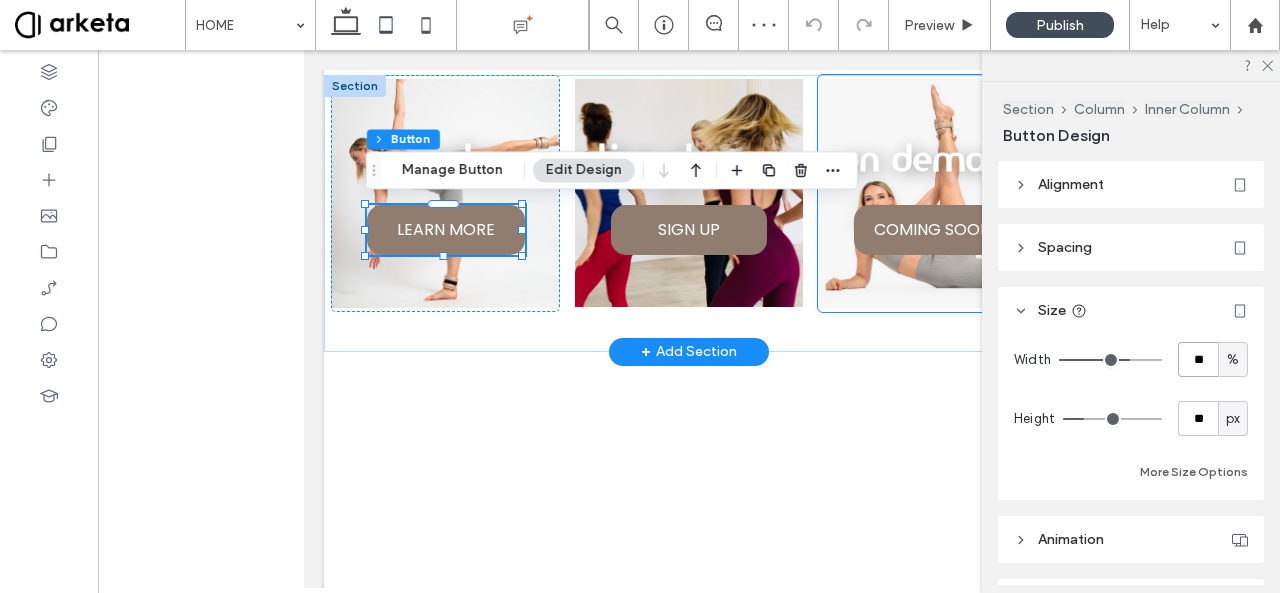 type on "**" 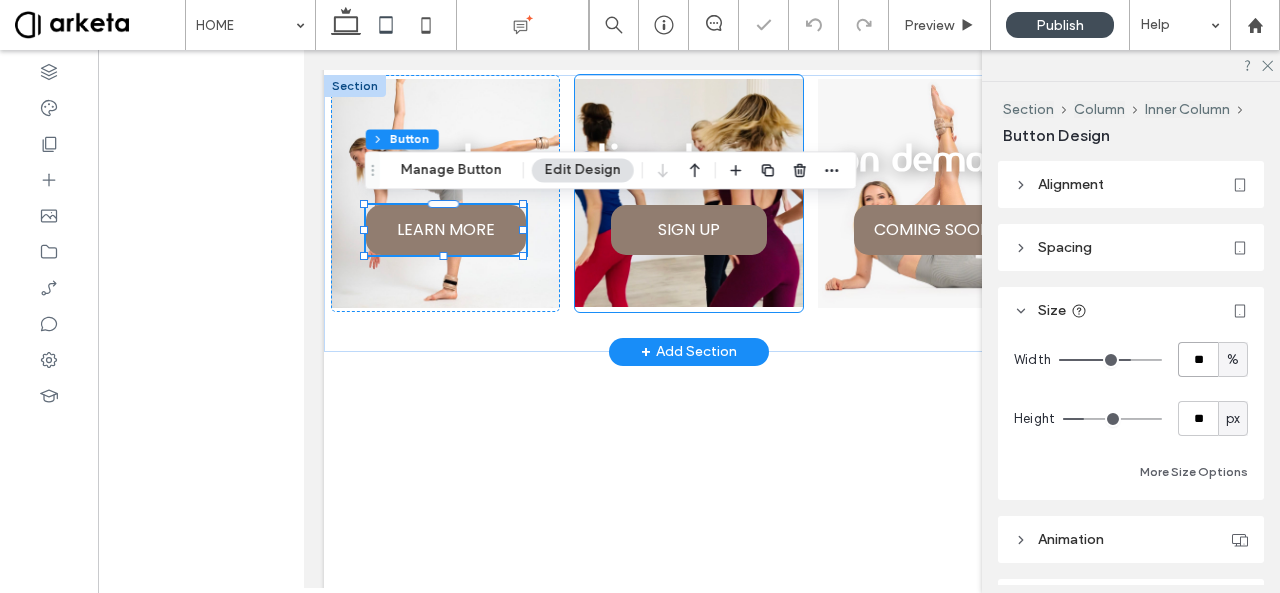 click on "SIGN UP" at bounding box center (689, 230) 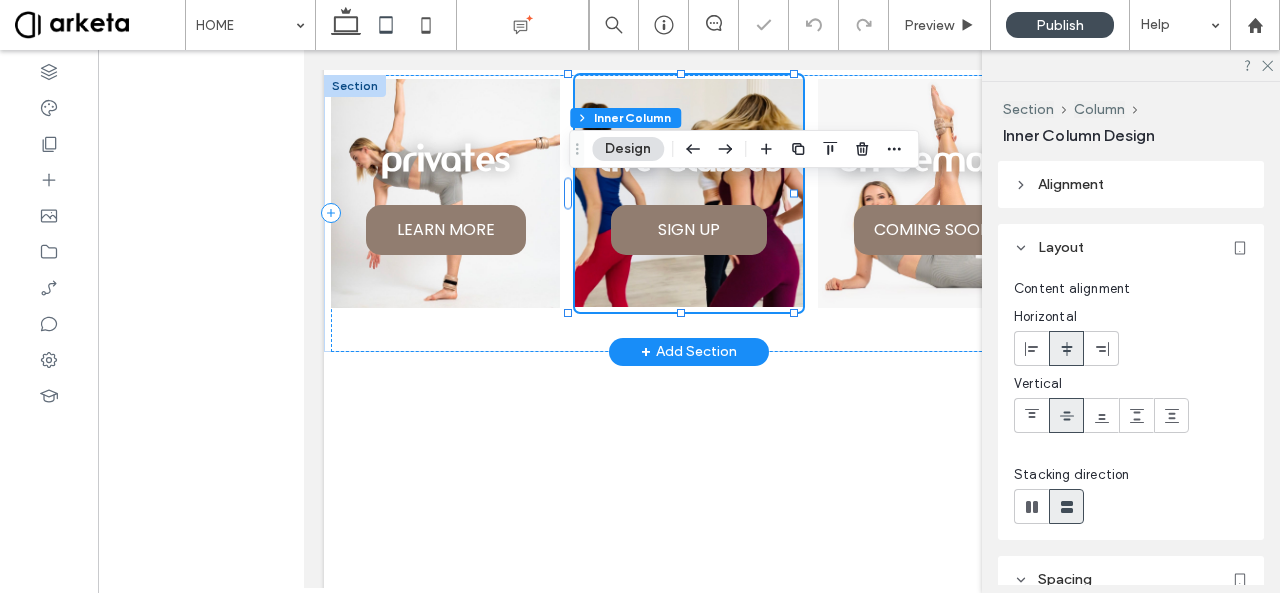 click on "SIGN UP" at bounding box center [689, 230] 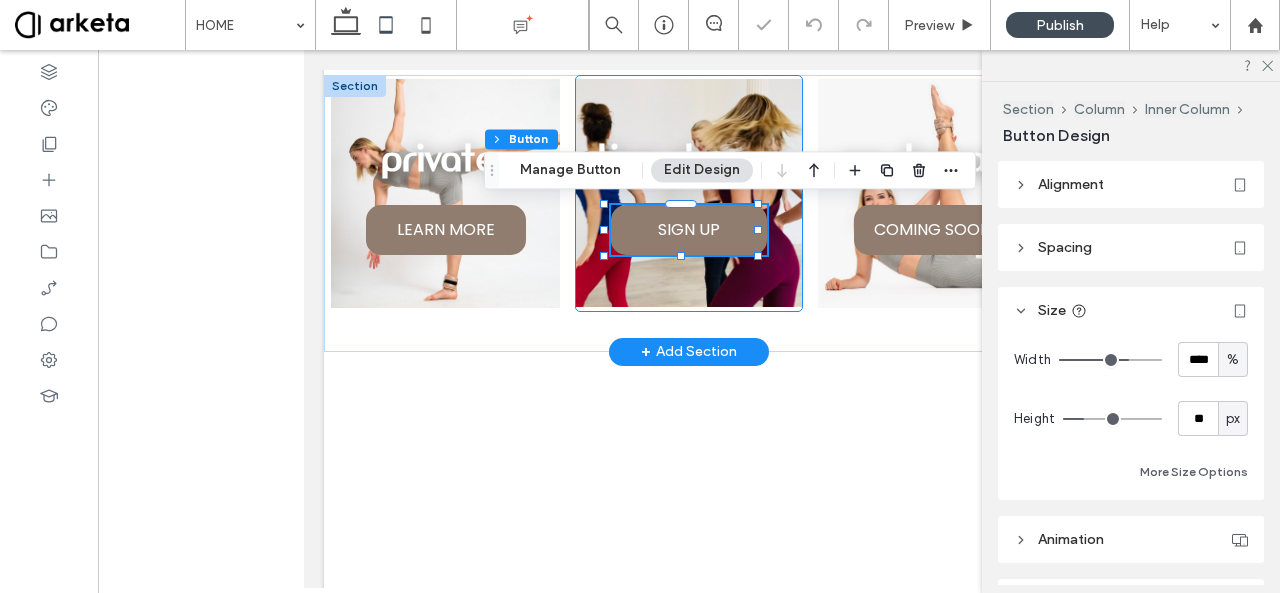 type on "**" 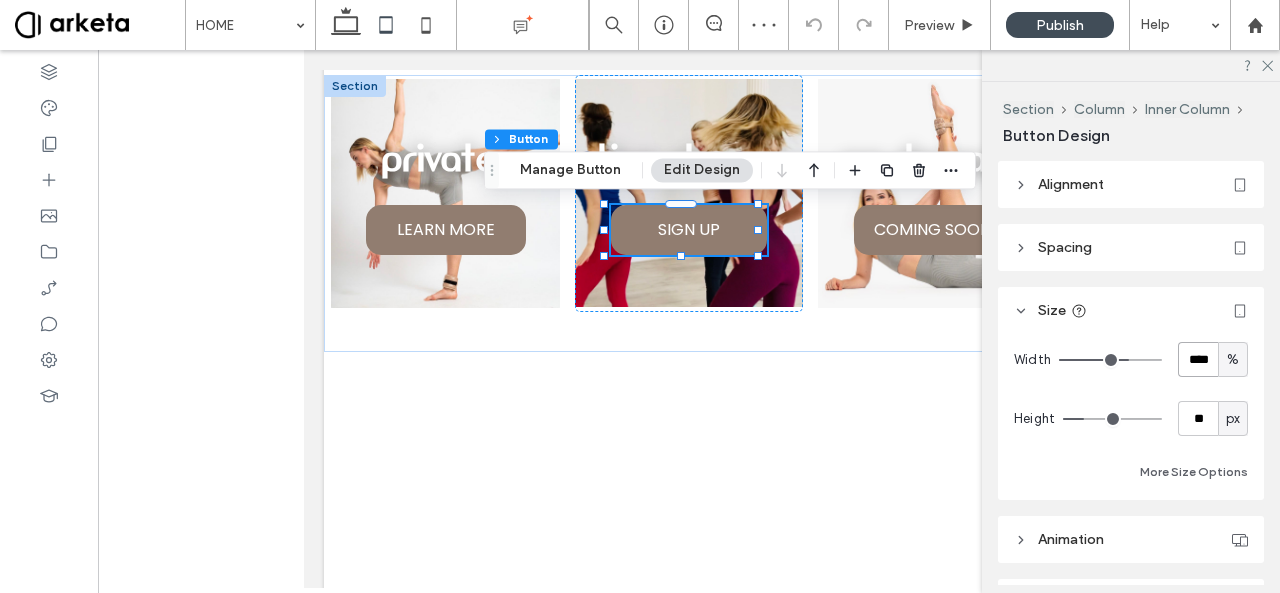 click on "****" at bounding box center [1198, 359] 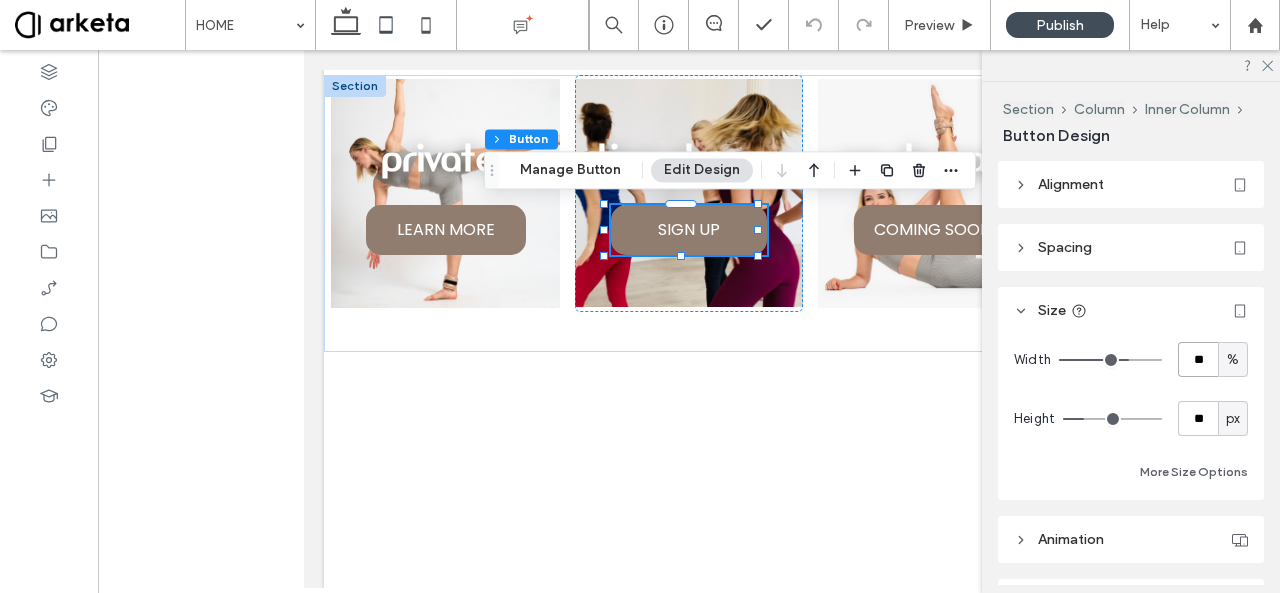type on "**" 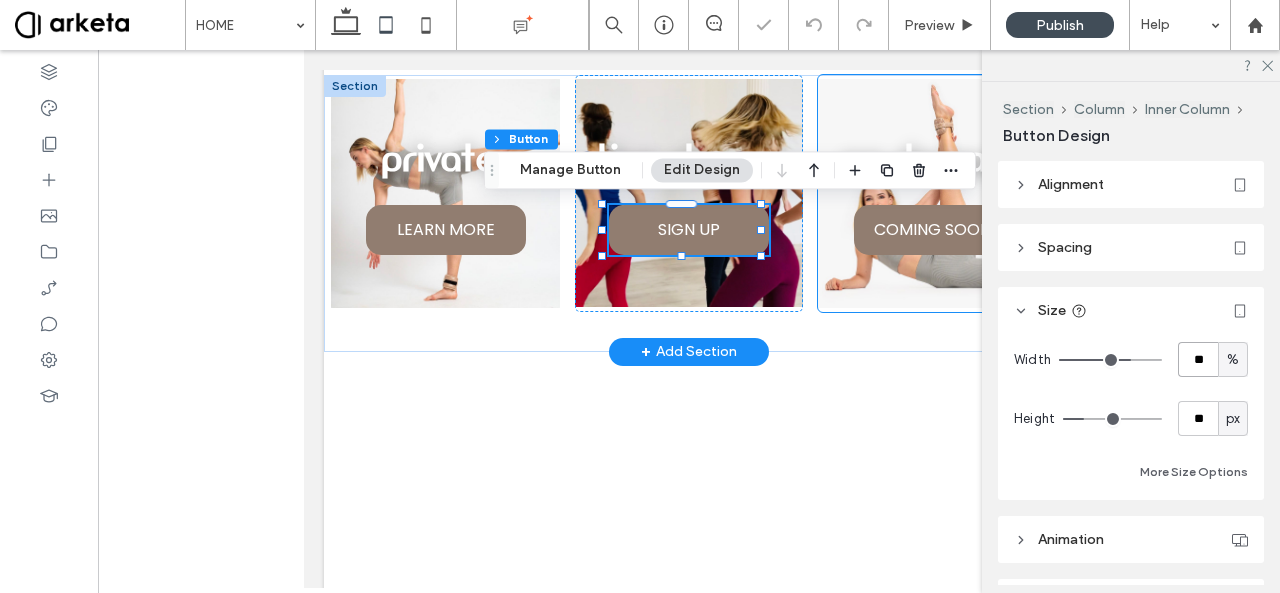 click on "COMING SOON" at bounding box center [932, 229] 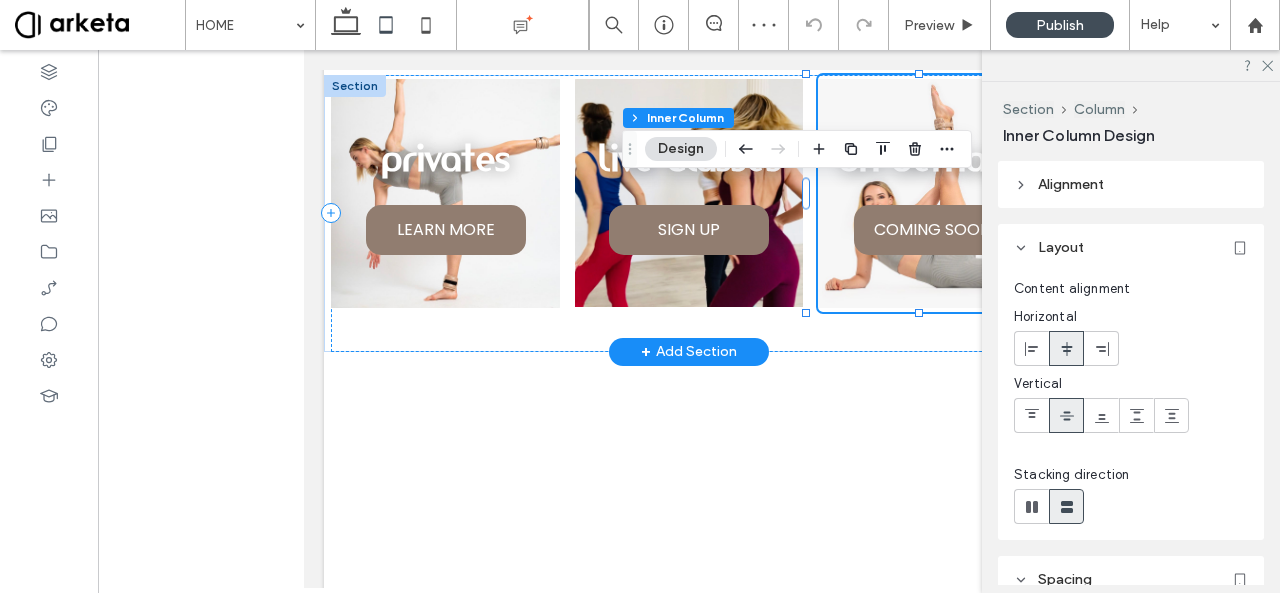 click on "COMING SOON" at bounding box center [932, 229] 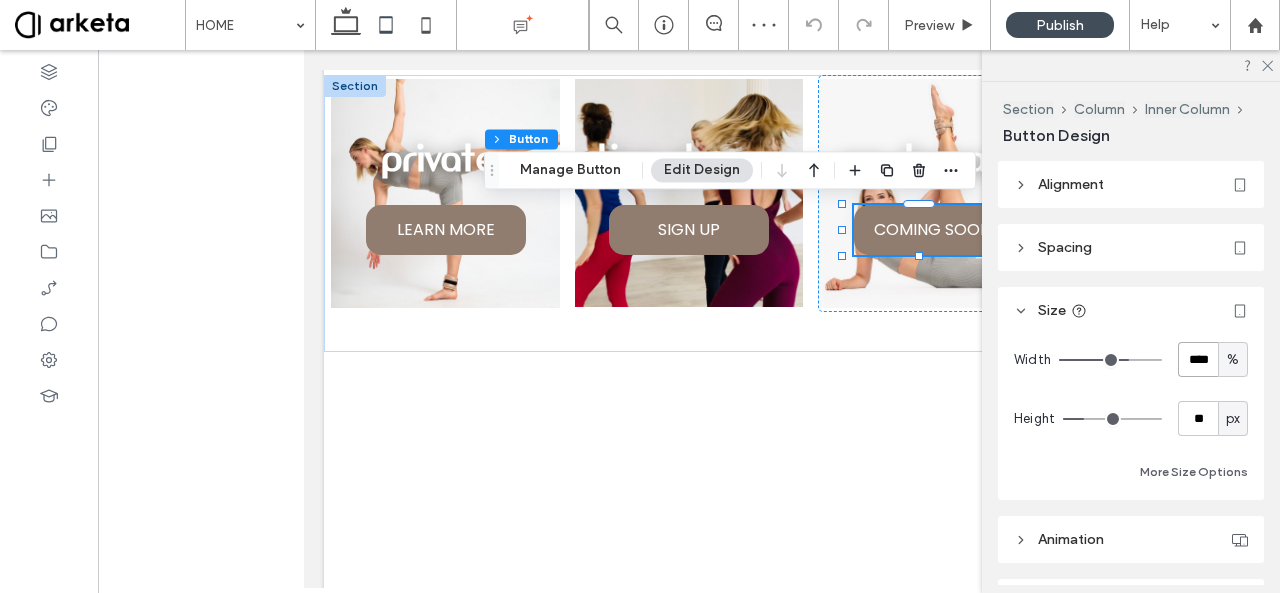 click on "****" at bounding box center [1198, 359] 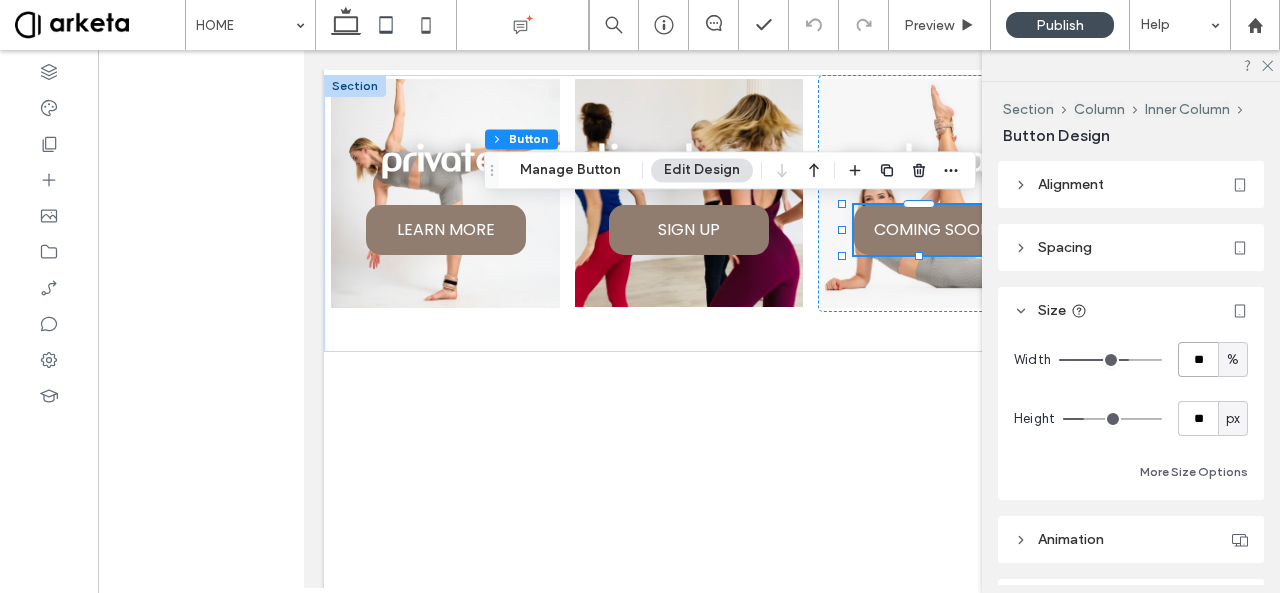 type on "**" 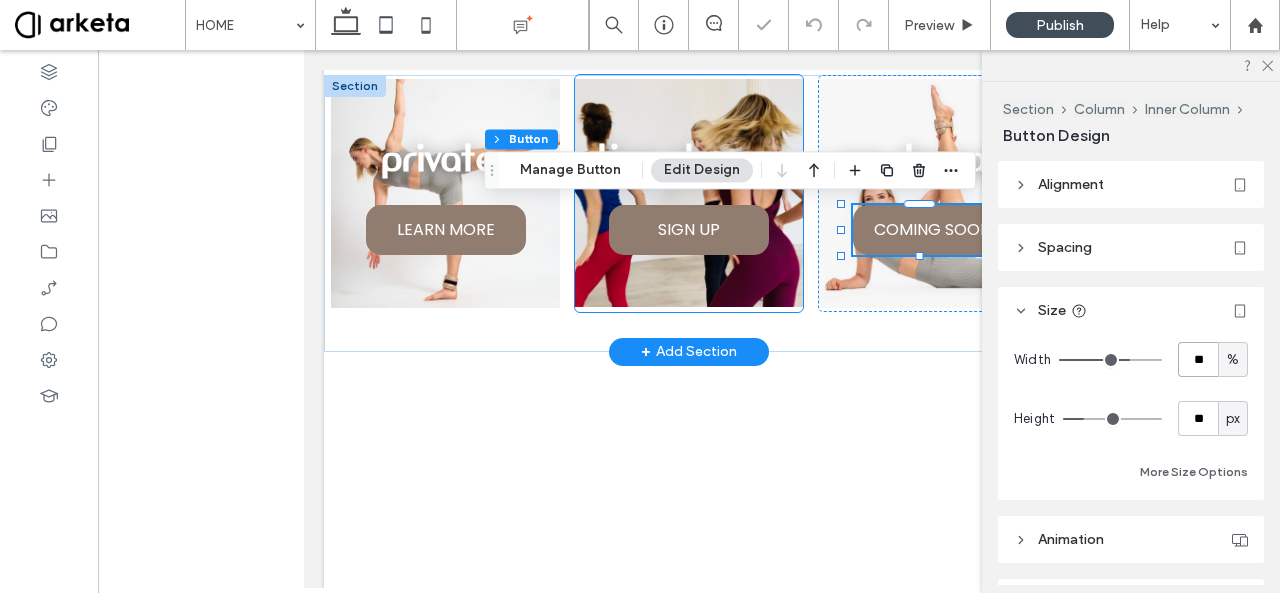 click on "SIGN UP" at bounding box center (689, 230) 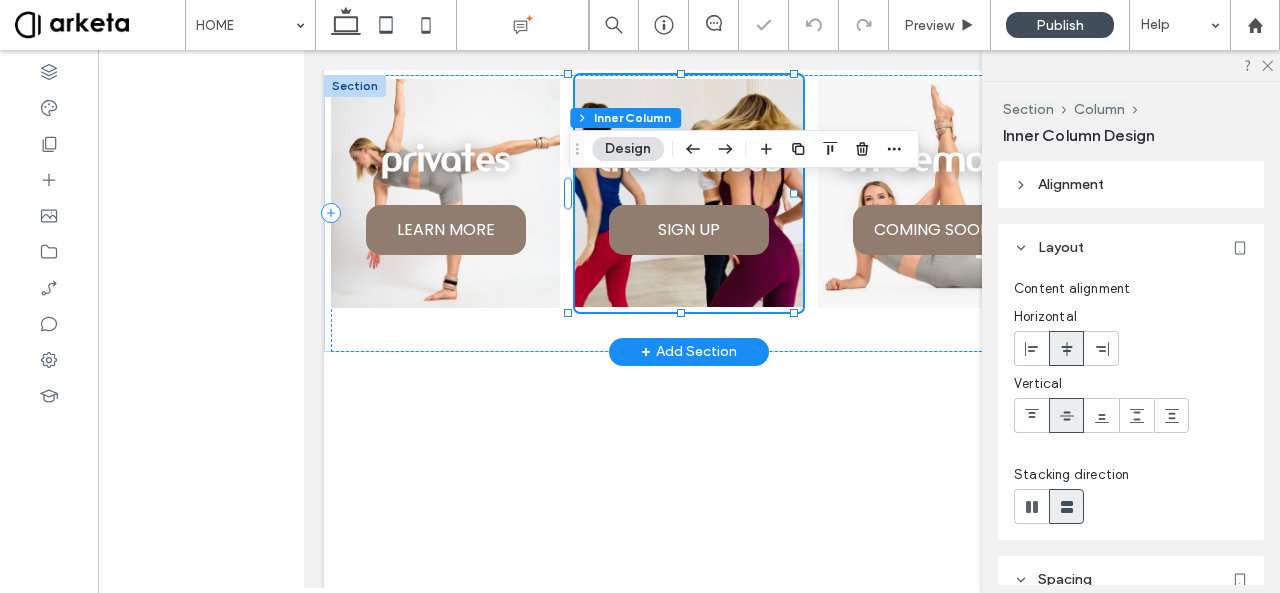 click on "SIGN UP" at bounding box center [689, 230] 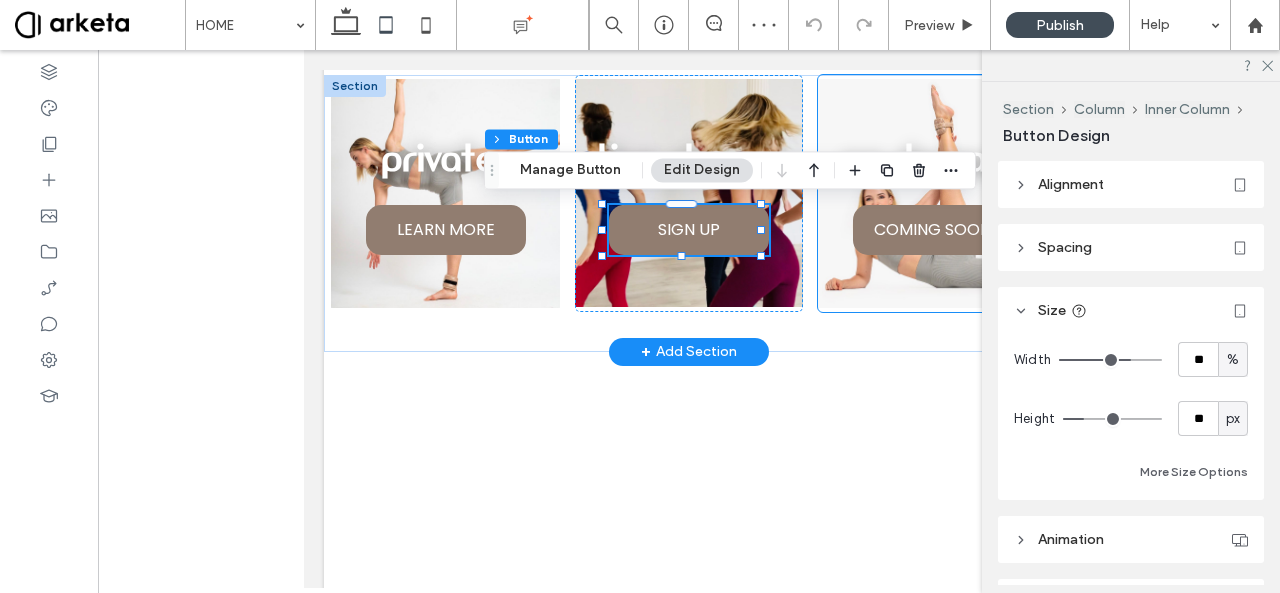 click on "COMING SOON" at bounding box center (932, 230) 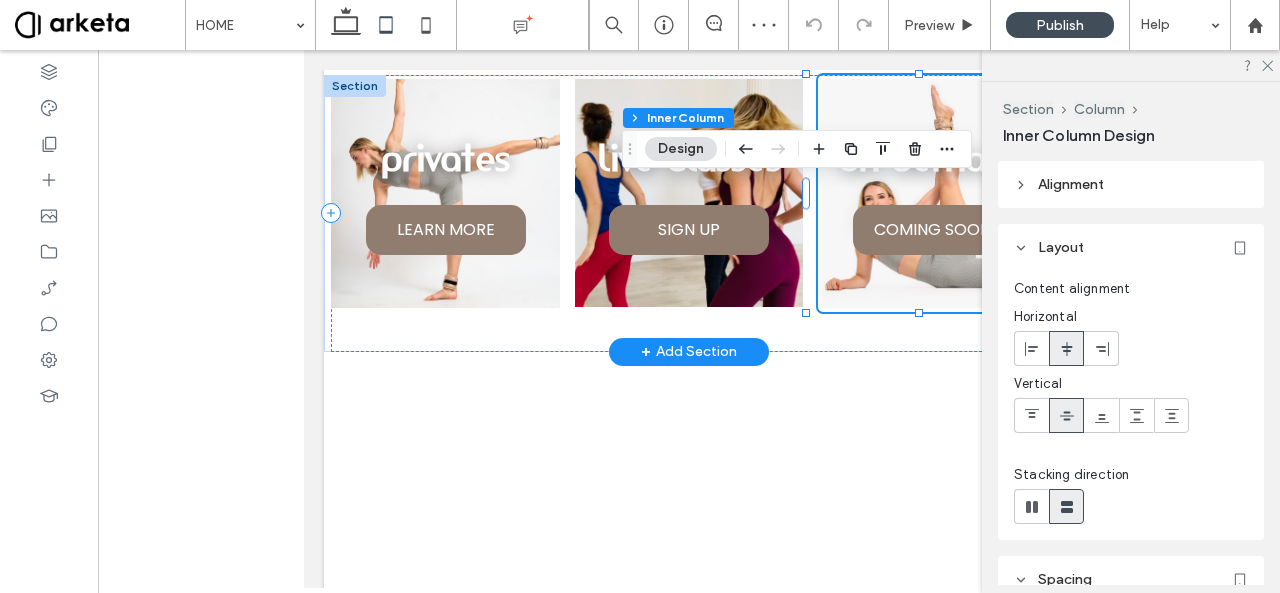 click on "COMING SOON" at bounding box center (932, 230) 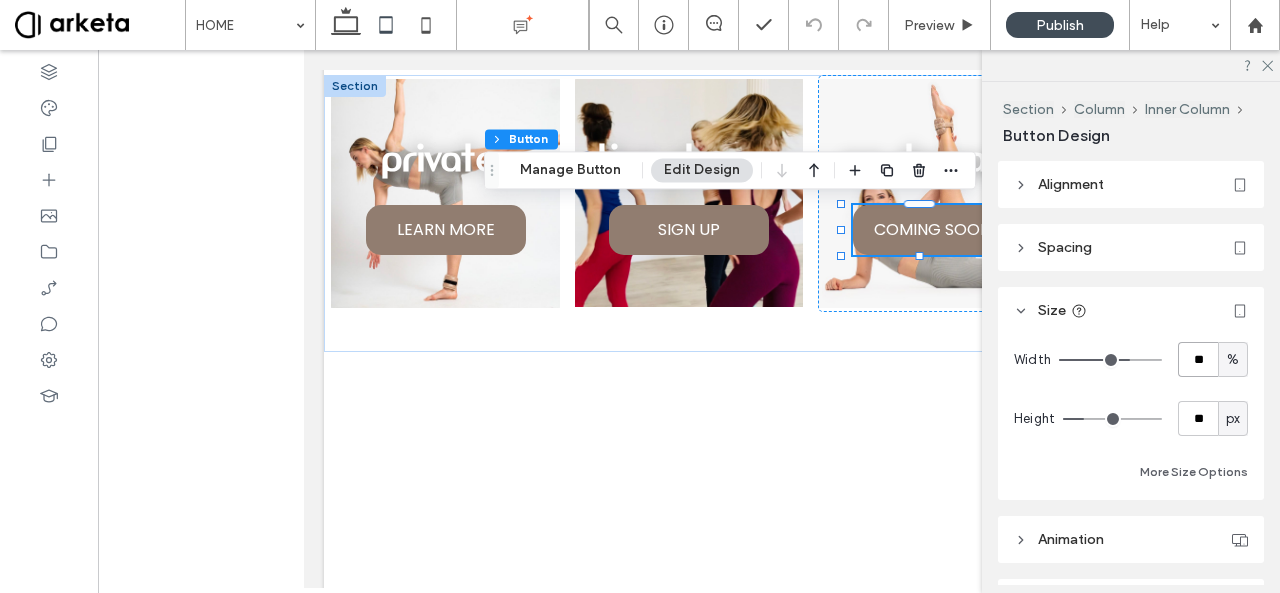 click on "**" at bounding box center [1198, 359] 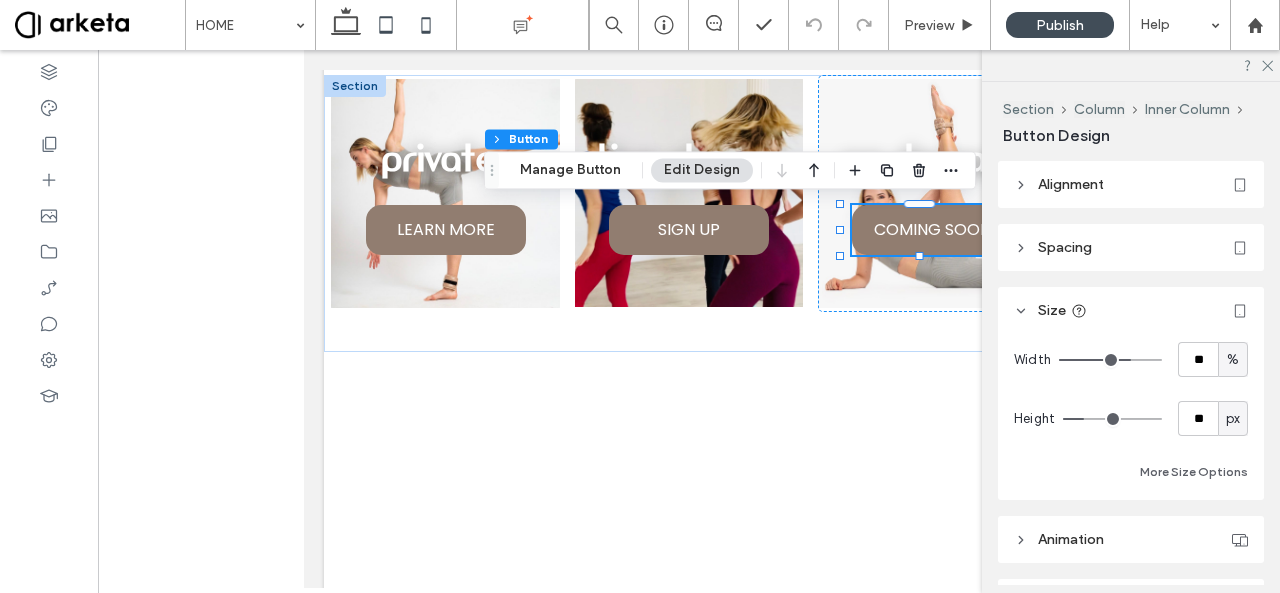 click 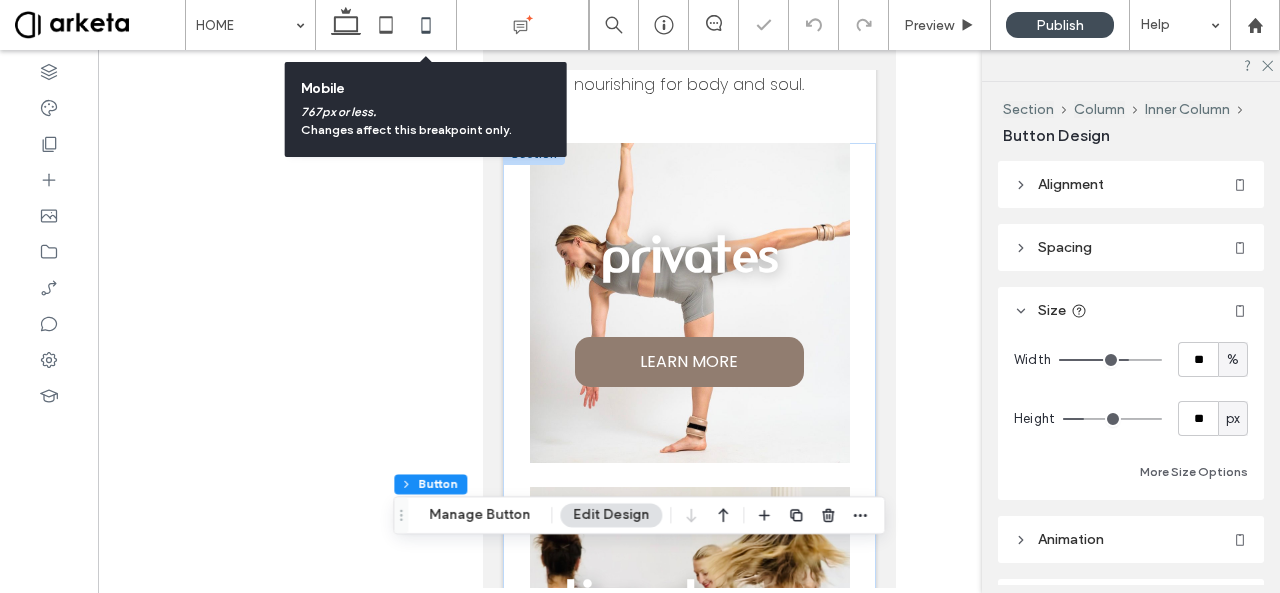 type on "**" 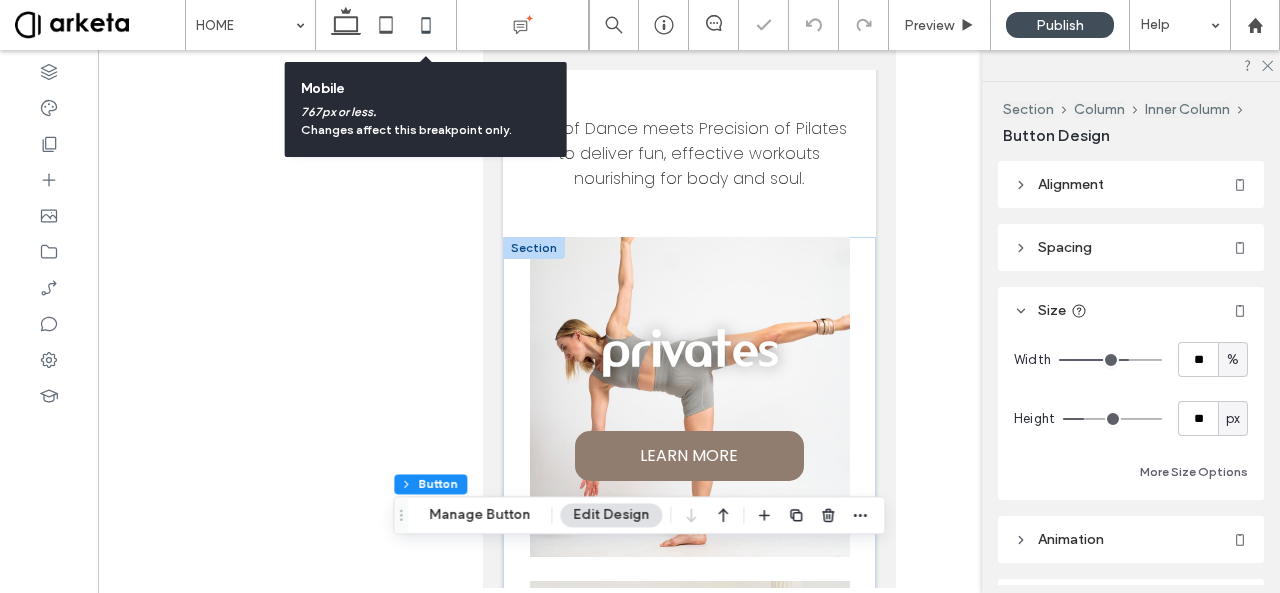 type on "****" 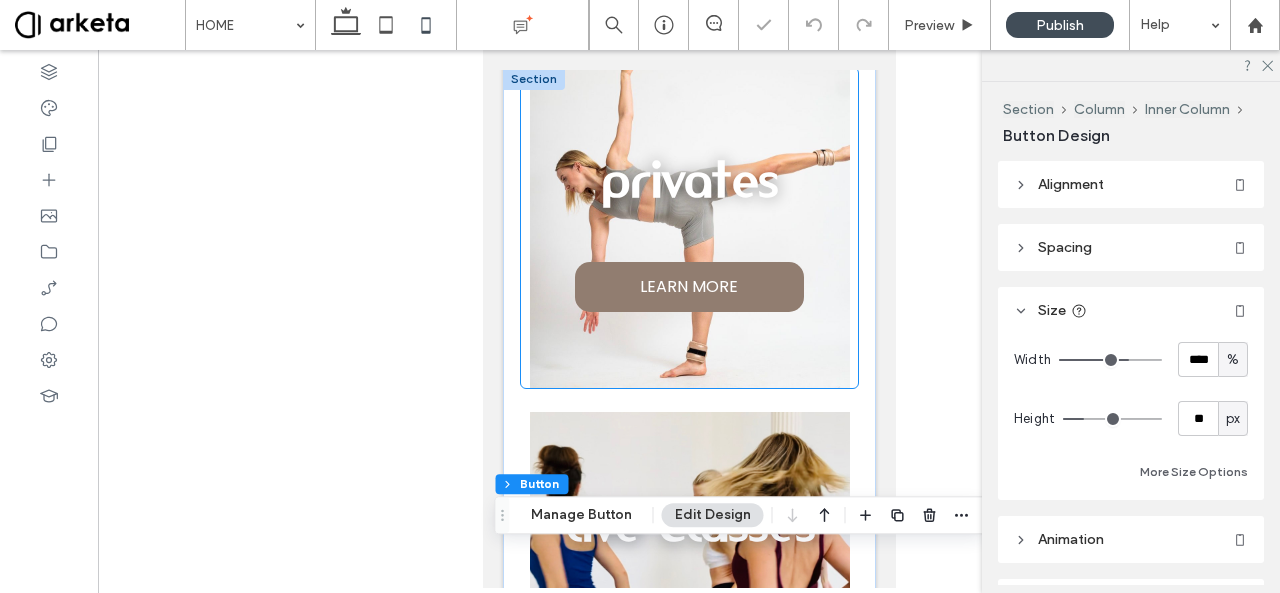 scroll, scrollTop: 788, scrollLeft: 0, axis: vertical 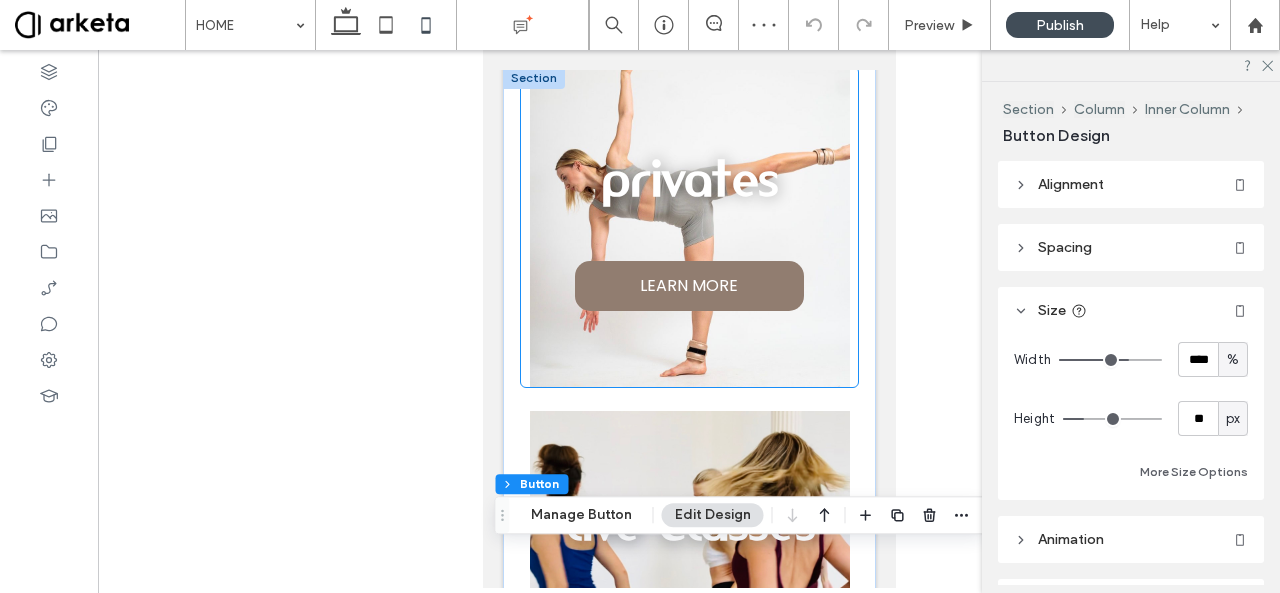 click on "LEARN MORE" at bounding box center (688, 286) 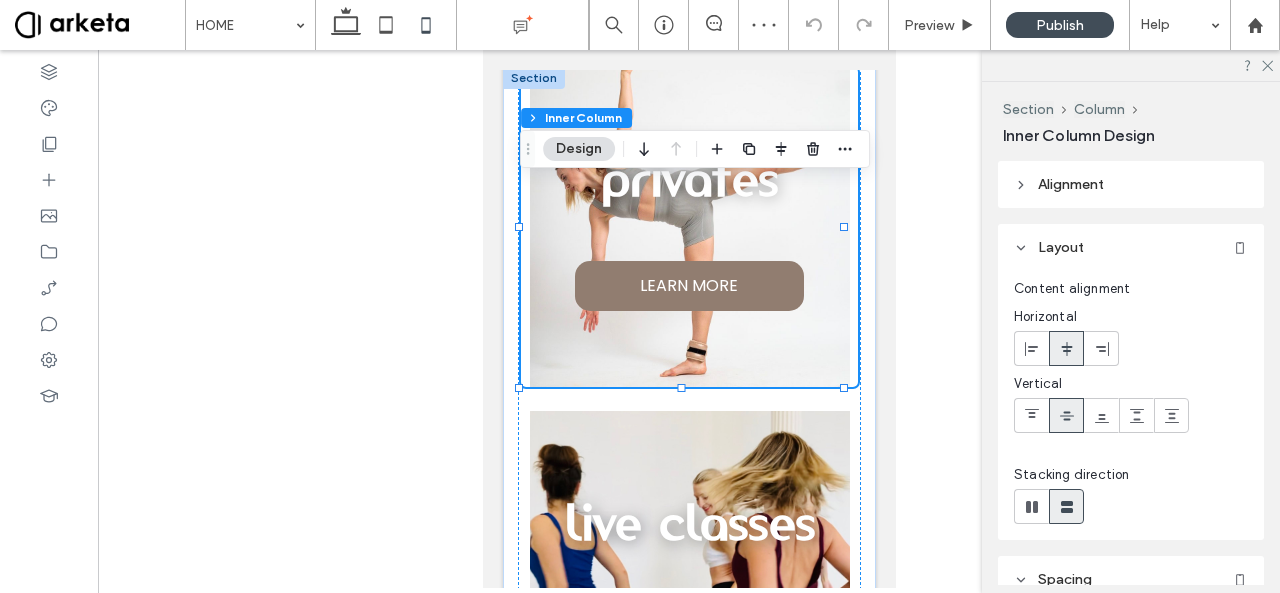 click on "LEARN MORE" at bounding box center (688, 286) 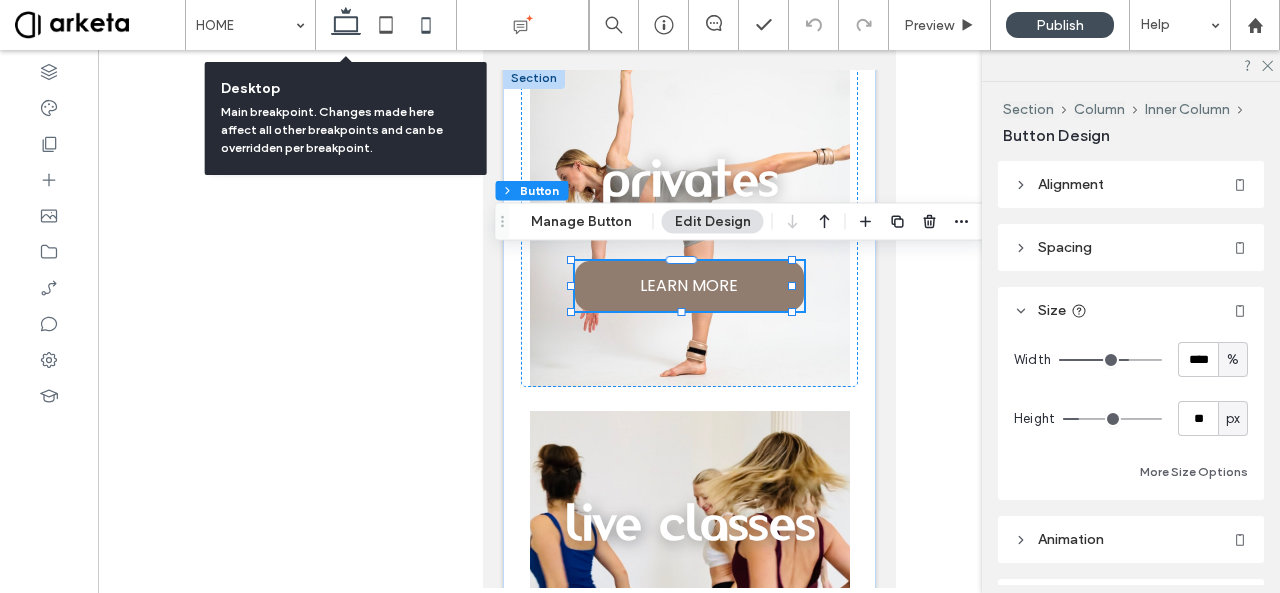click 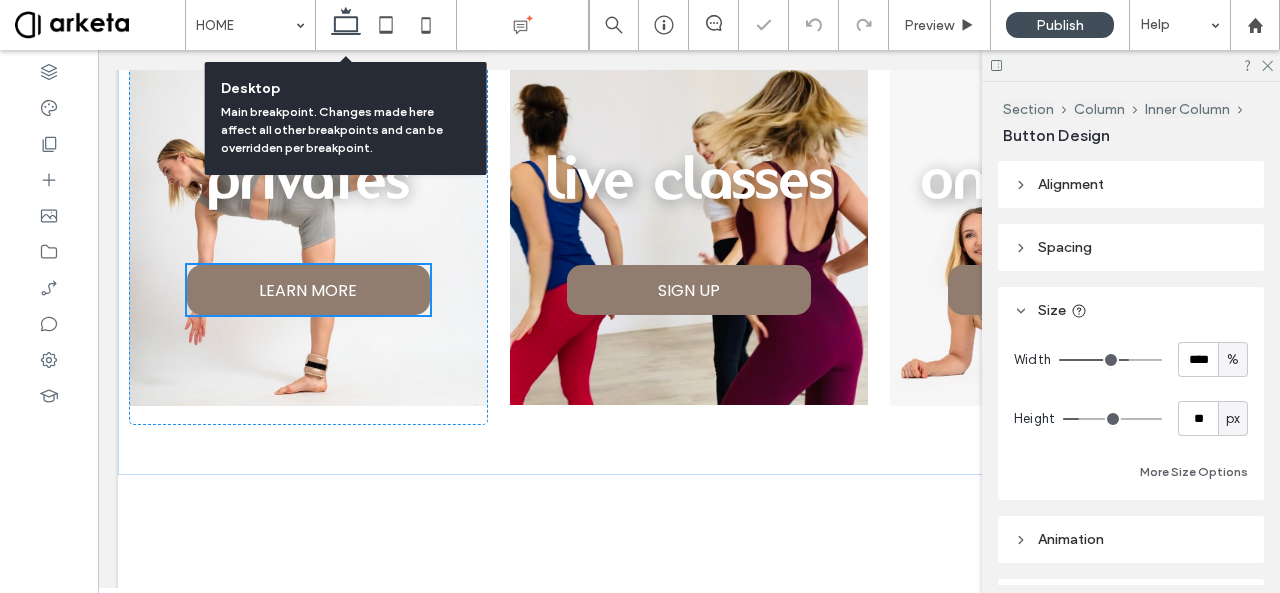 scroll, scrollTop: 729, scrollLeft: 0, axis: vertical 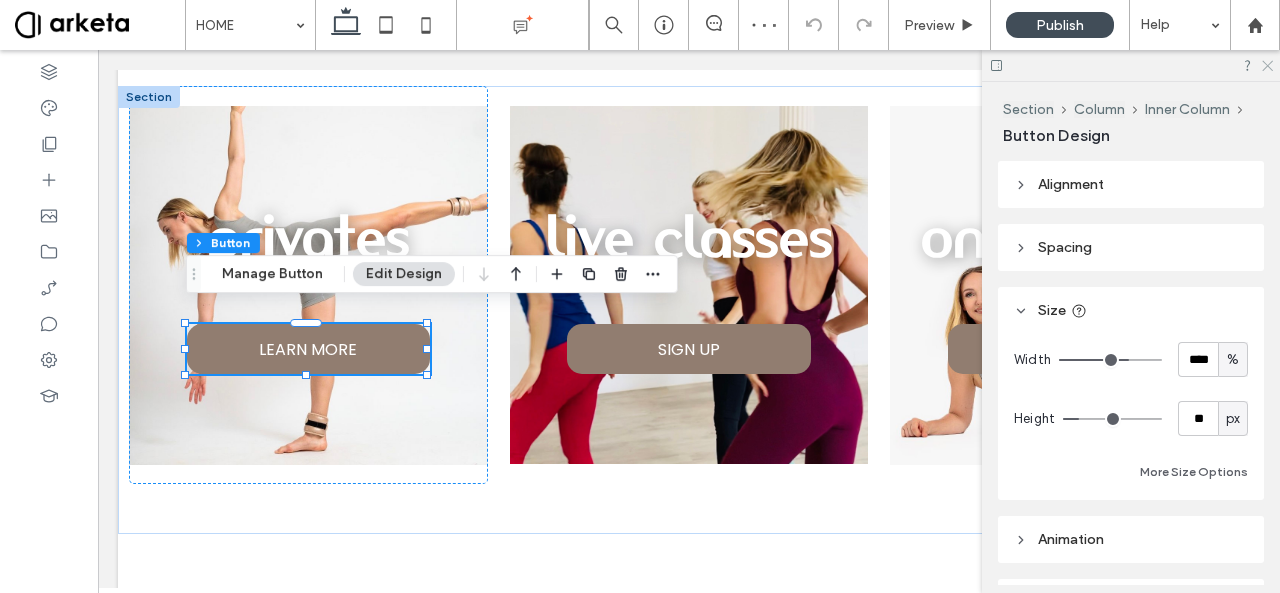 click 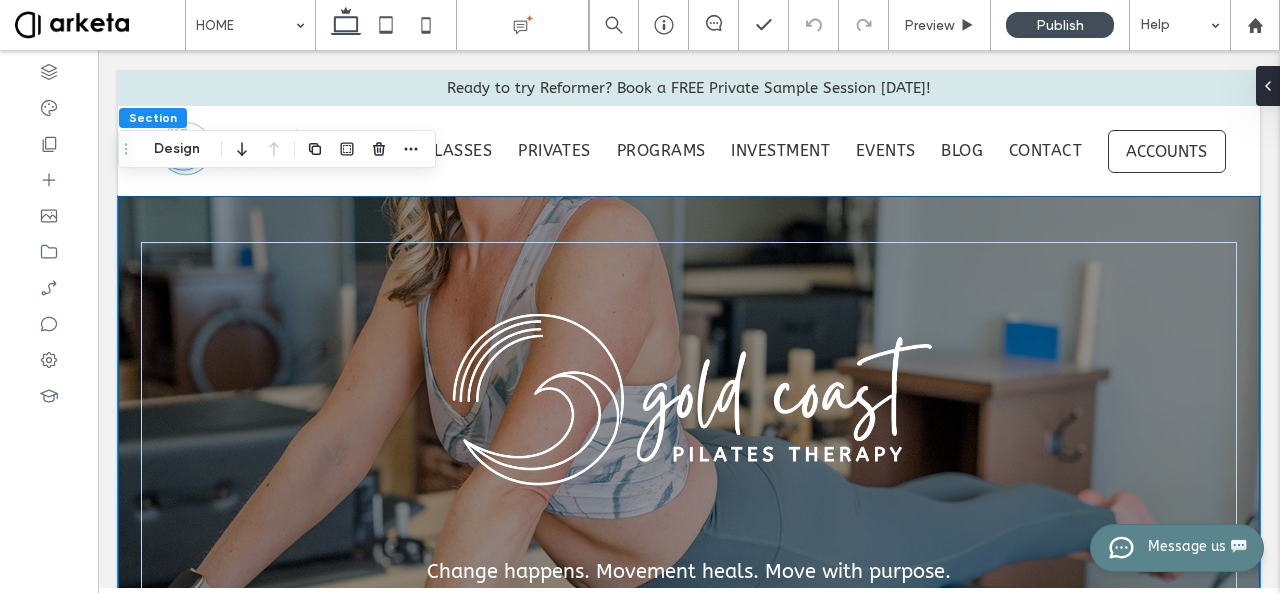 scroll, scrollTop: 3319, scrollLeft: 0, axis: vertical 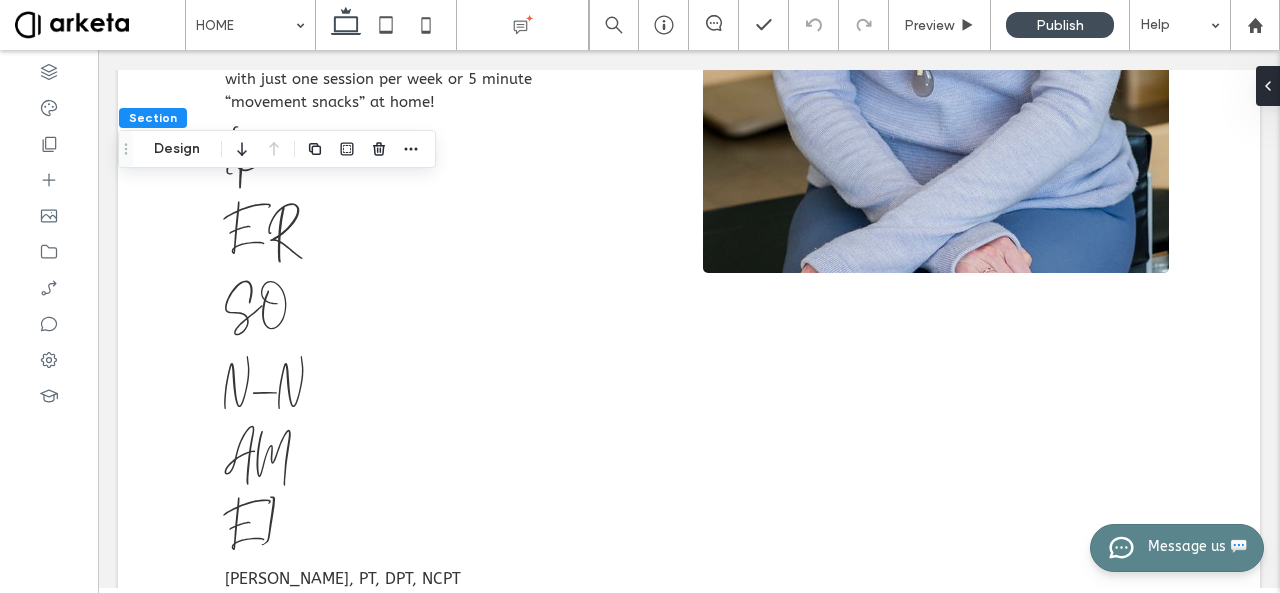 click 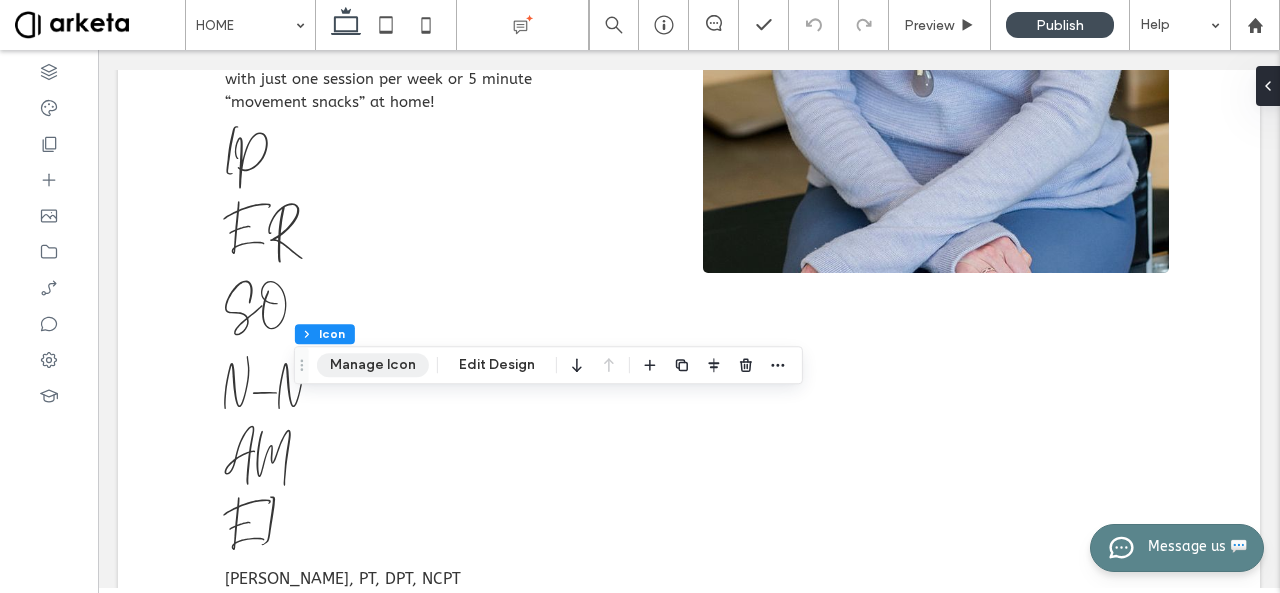 drag, startPoint x: 382, startPoint y: 359, endPoint x: 709, endPoint y: 300, distance: 332.28 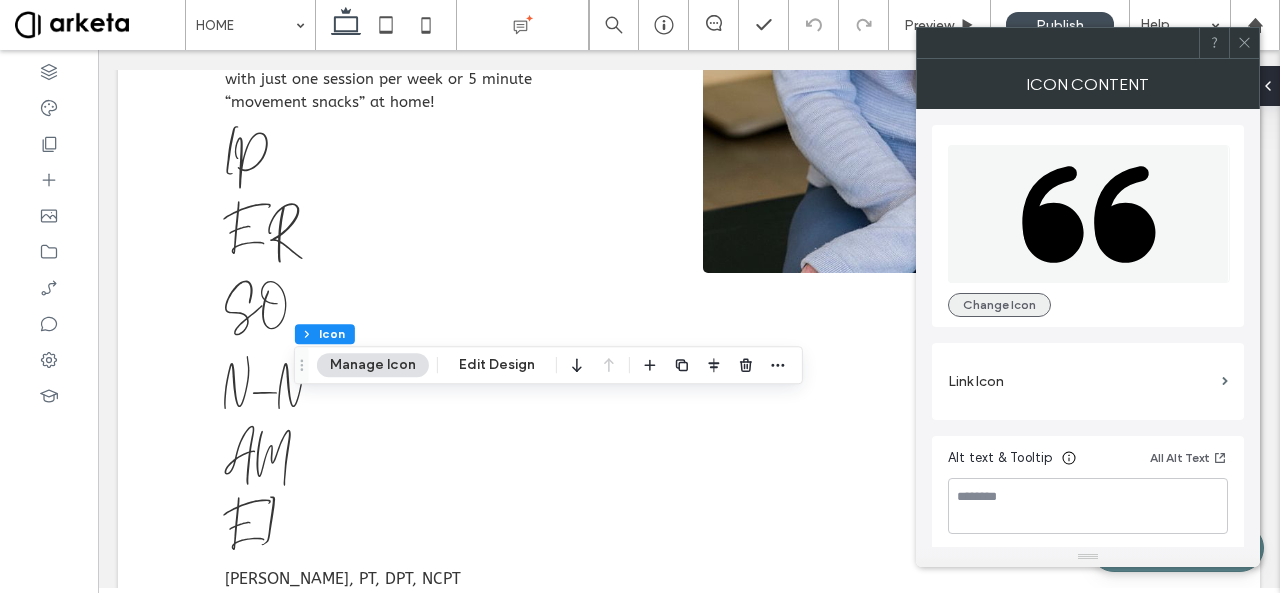 click on "Change Icon" at bounding box center (999, 305) 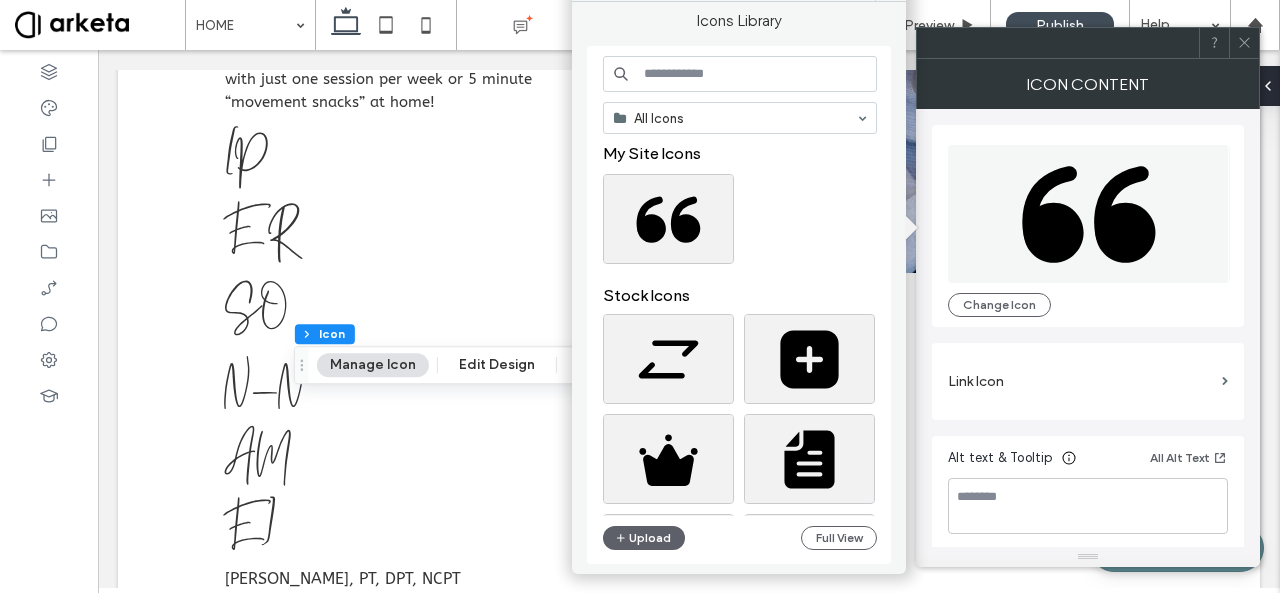 click at bounding box center (740, 74) 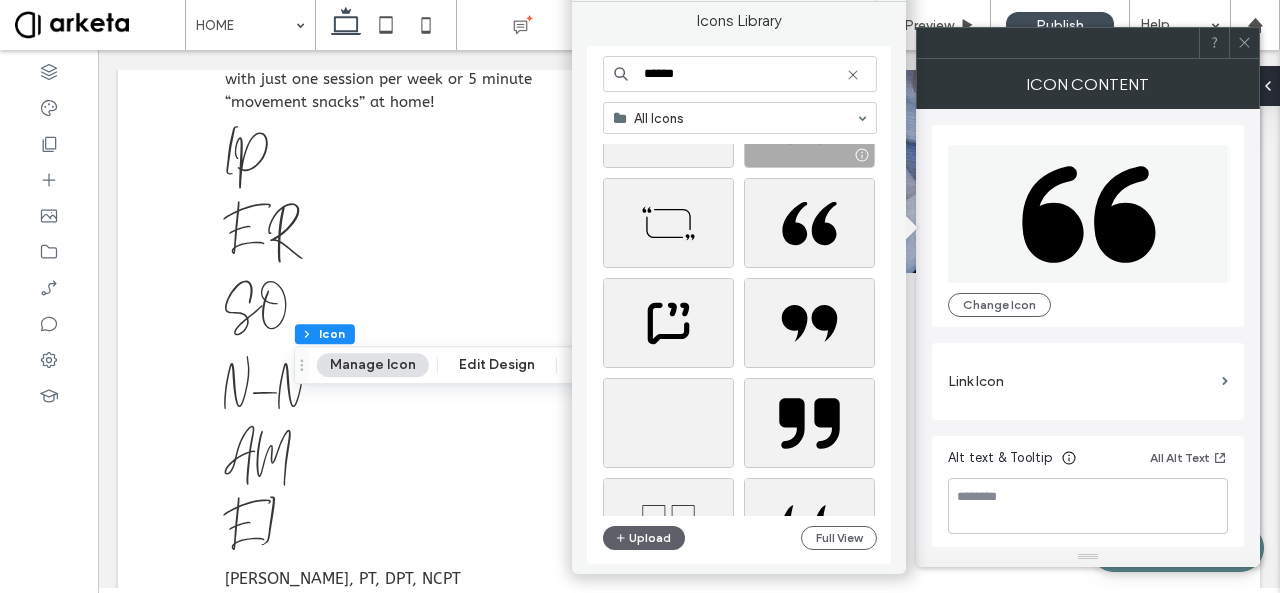 scroll, scrollTop: 286, scrollLeft: 0, axis: vertical 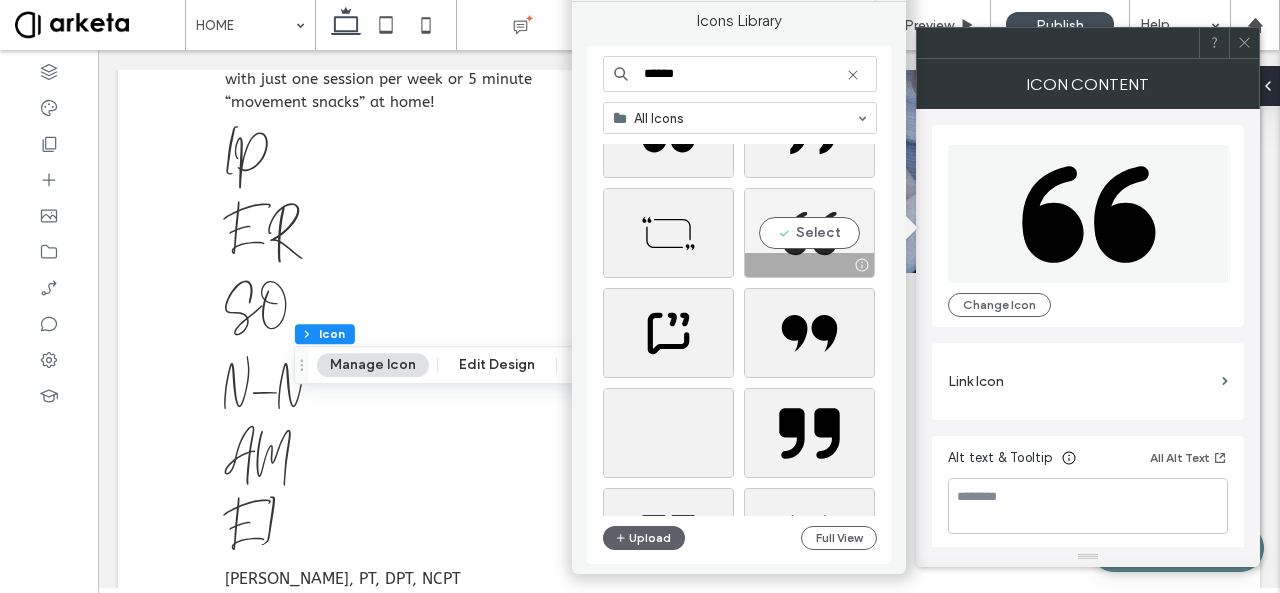 type on "******" 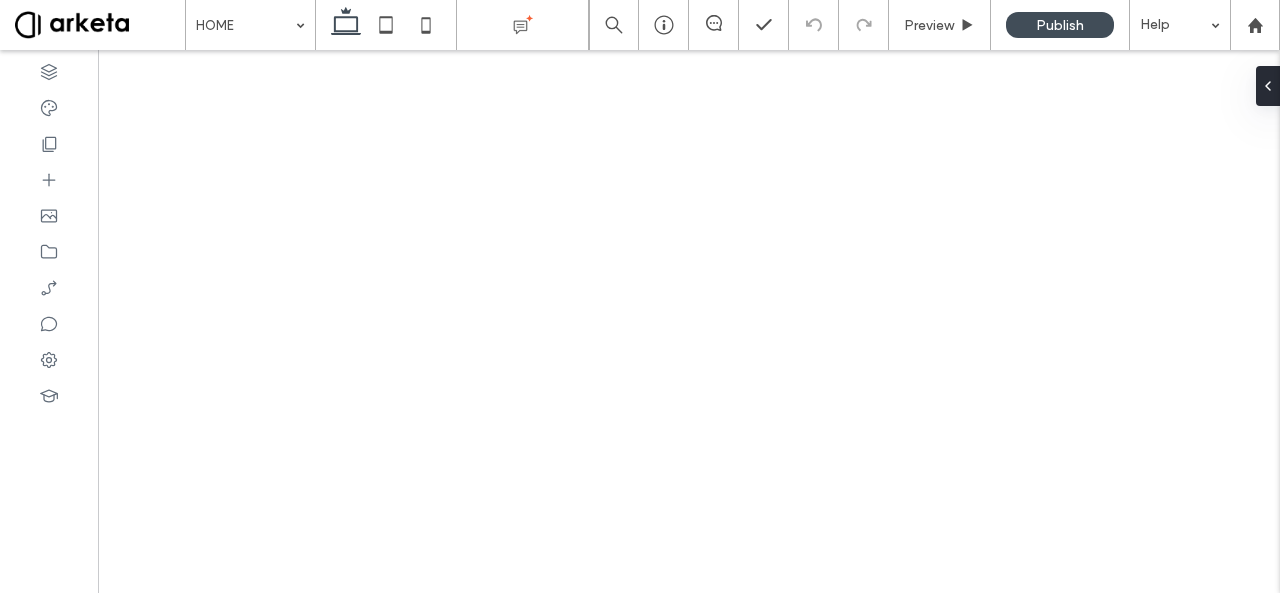 scroll, scrollTop: 0, scrollLeft: 0, axis: both 